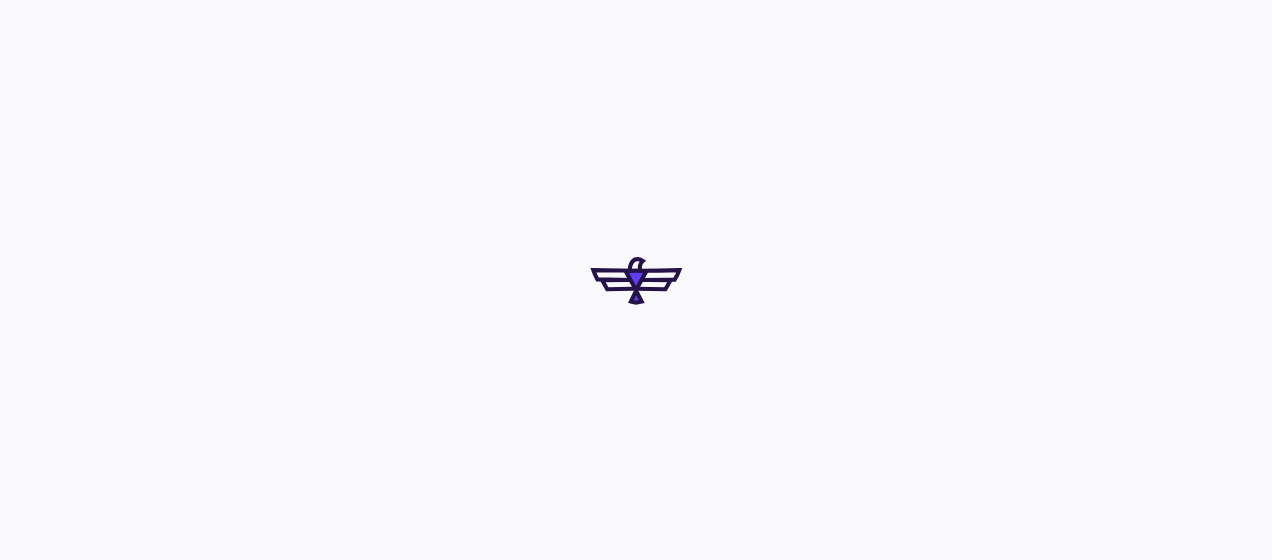 scroll, scrollTop: 0, scrollLeft: 0, axis: both 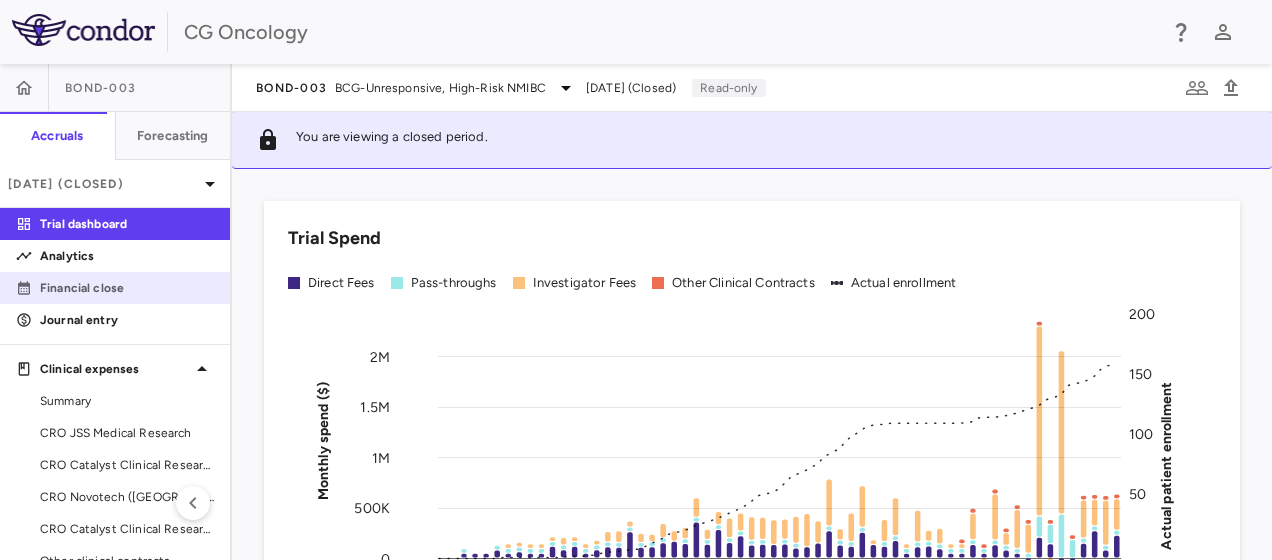 click on "Financial close" at bounding box center [115, 288] 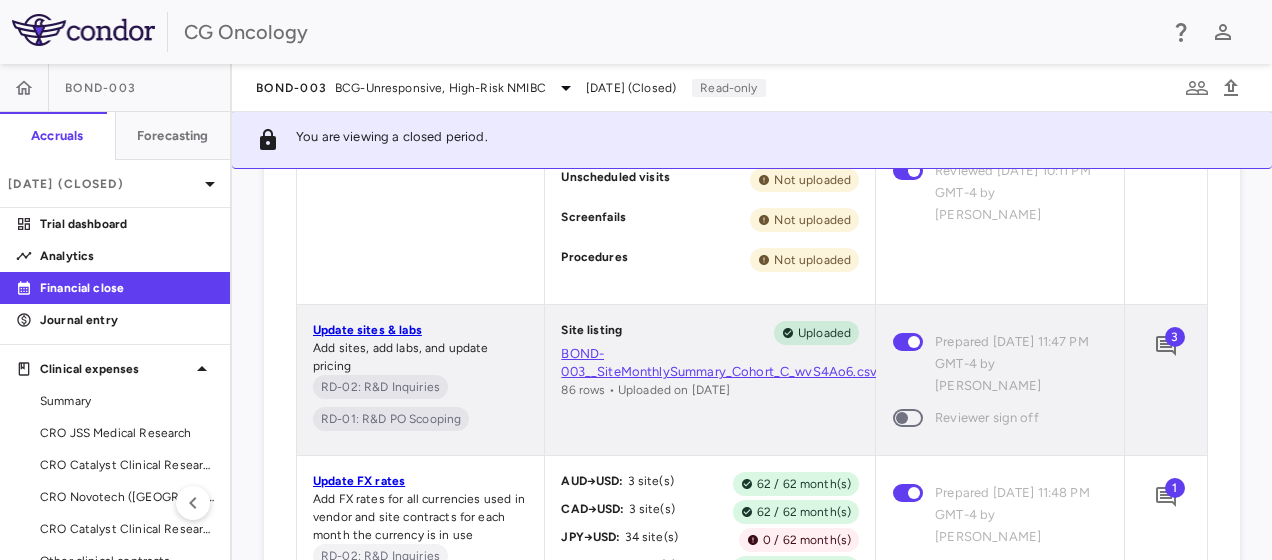 scroll, scrollTop: 1300, scrollLeft: 0, axis: vertical 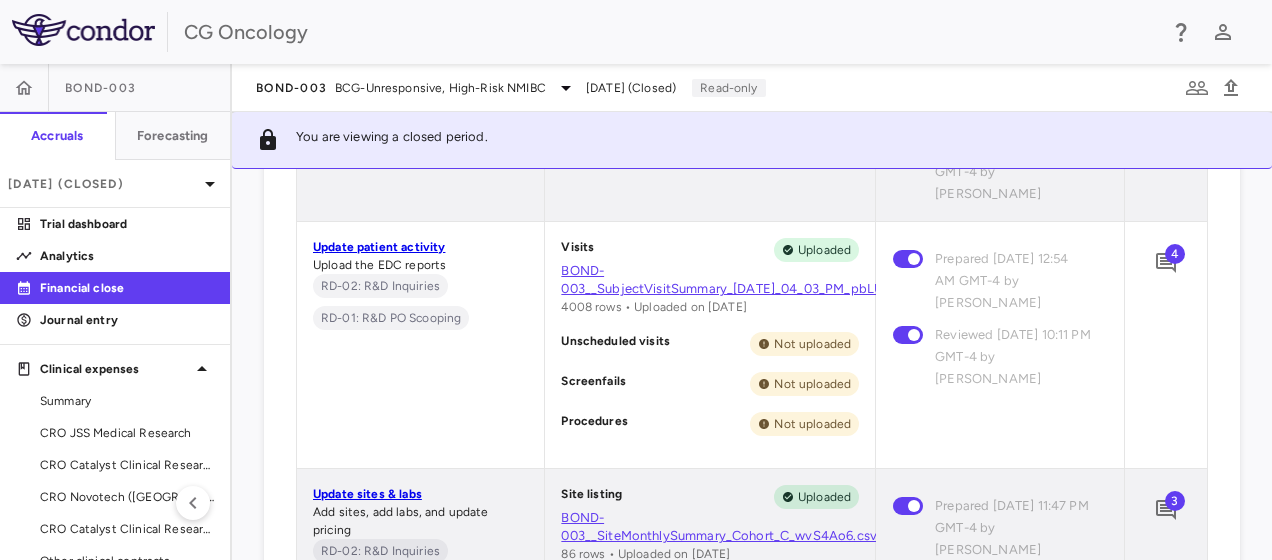 click on "Update patient activity" at bounding box center [379, 247] 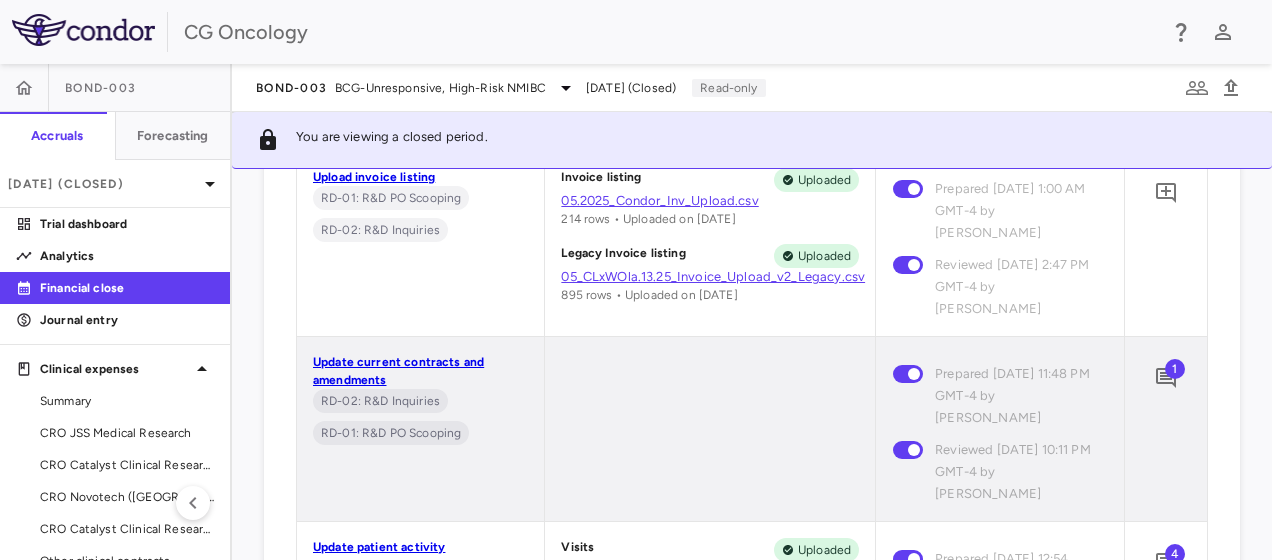 scroll, scrollTop: 1200, scrollLeft: 0, axis: vertical 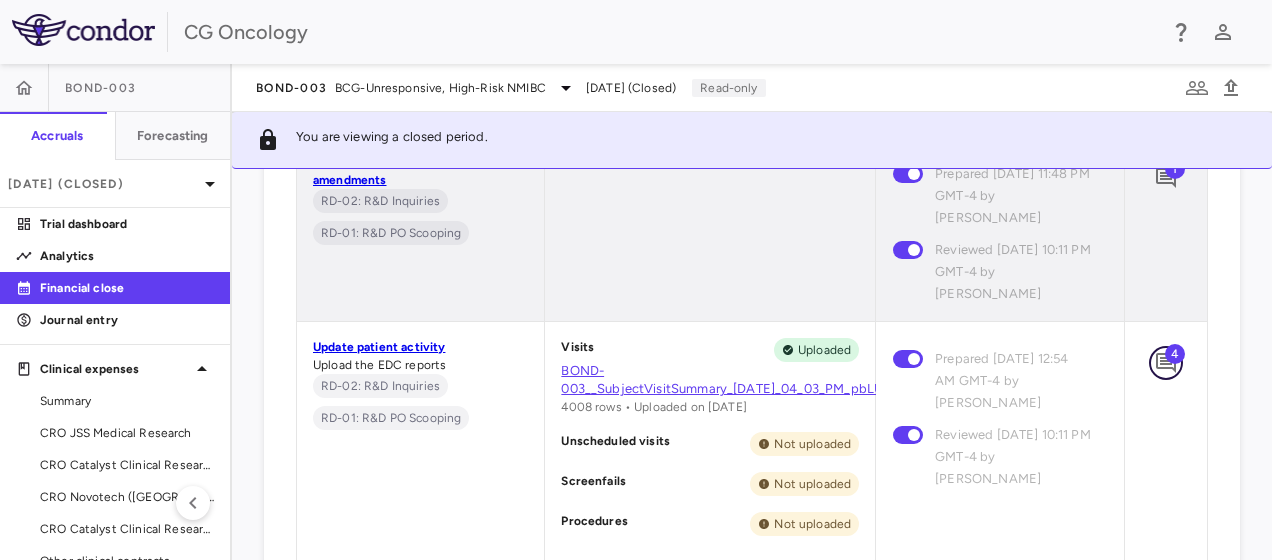 click 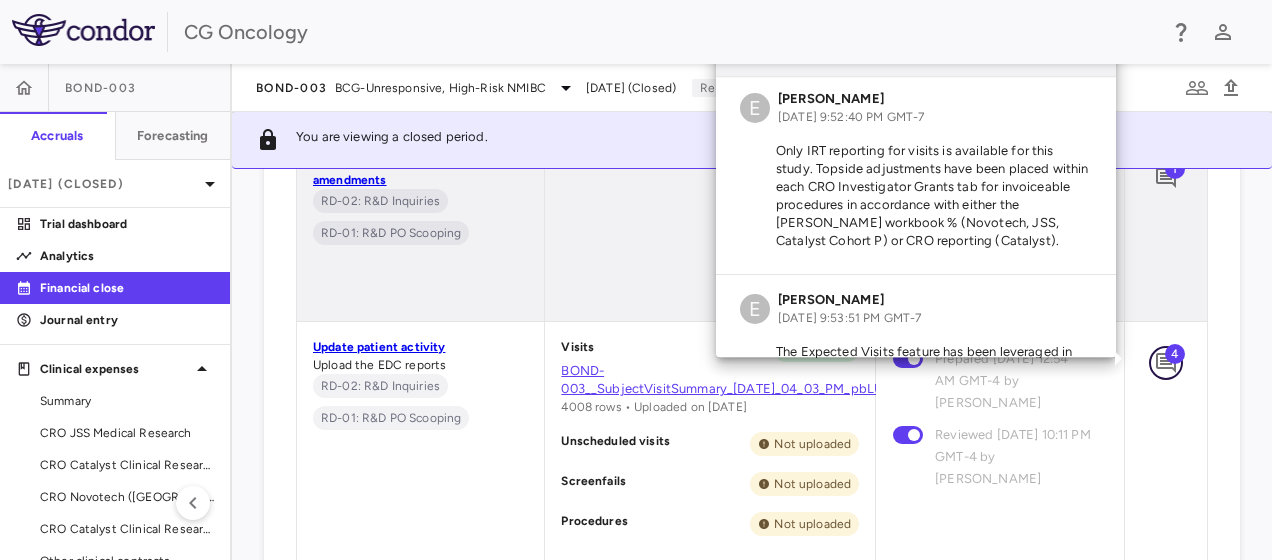 scroll, scrollTop: 0, scrollLeft: 0, axis: both 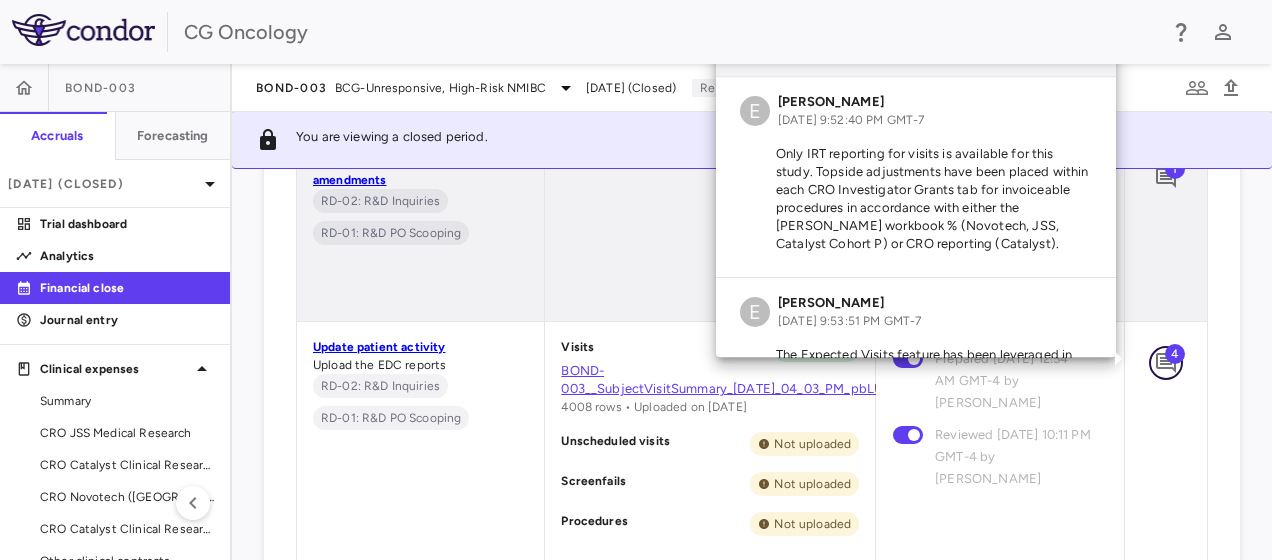 click 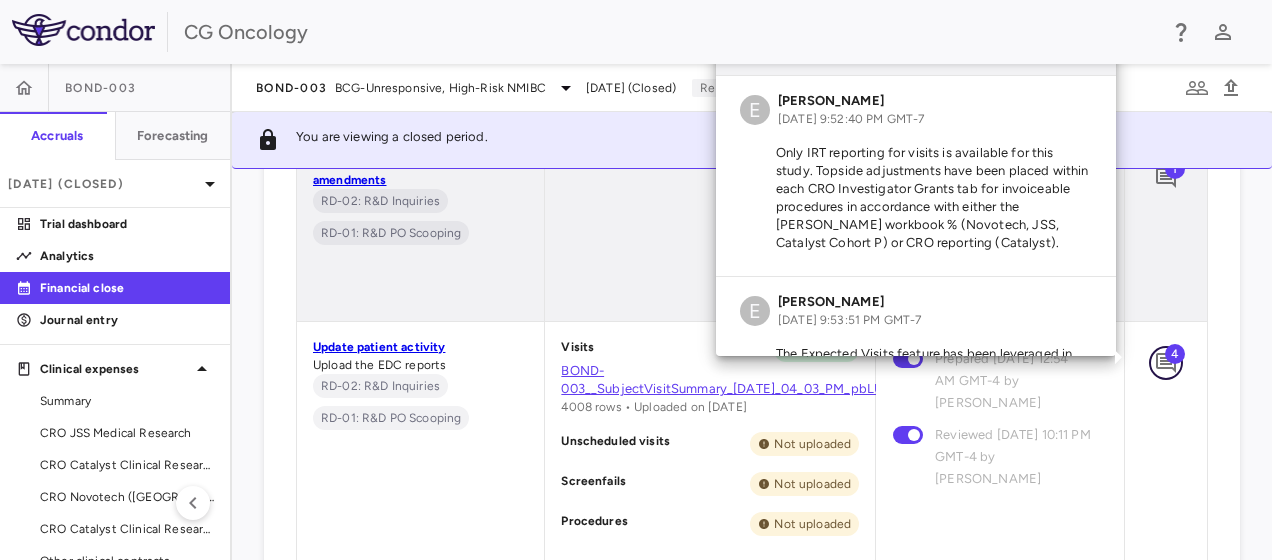 scroll, scrollTop: 1400, scrollLeft: 0, axis: vertical 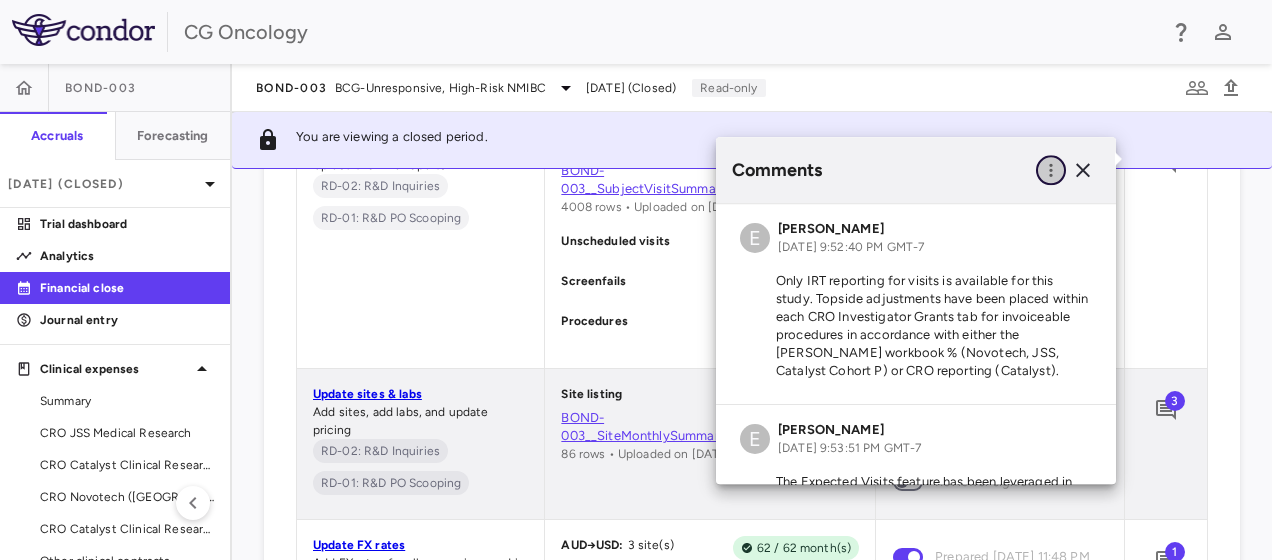click 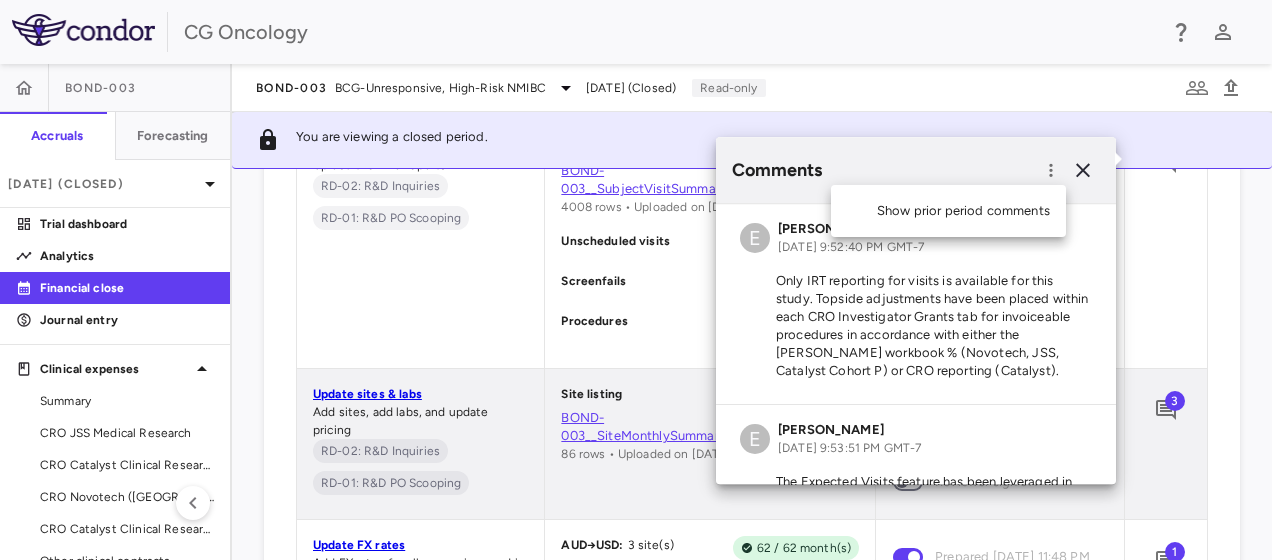 click at bounding box center (636, 280) 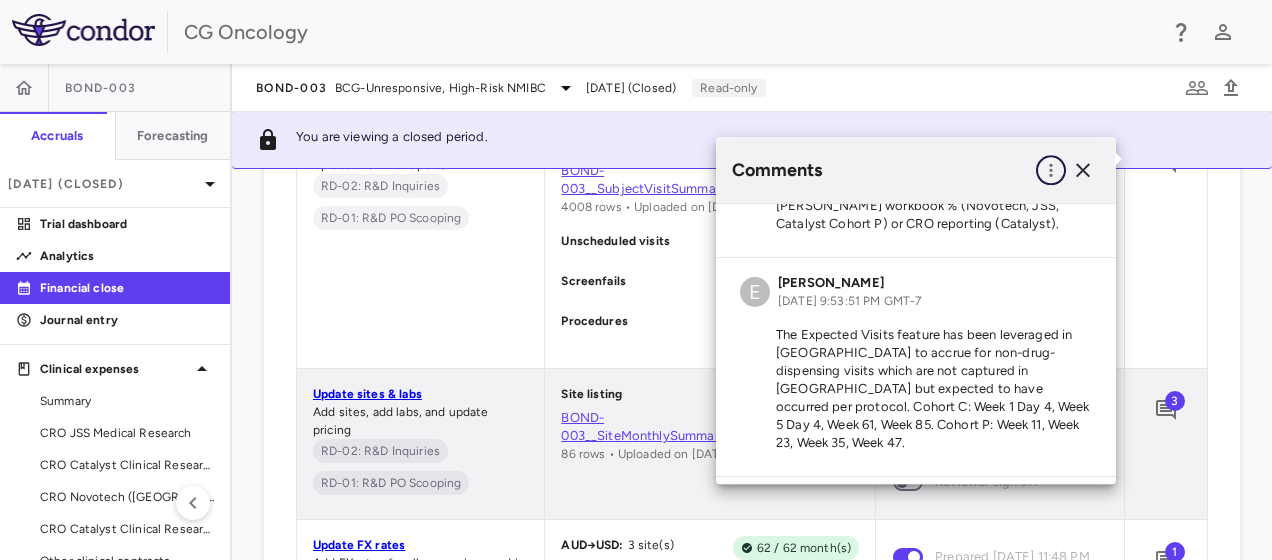 scroll, scrollTop: 360, scrollLeft: 0, axis: vertical 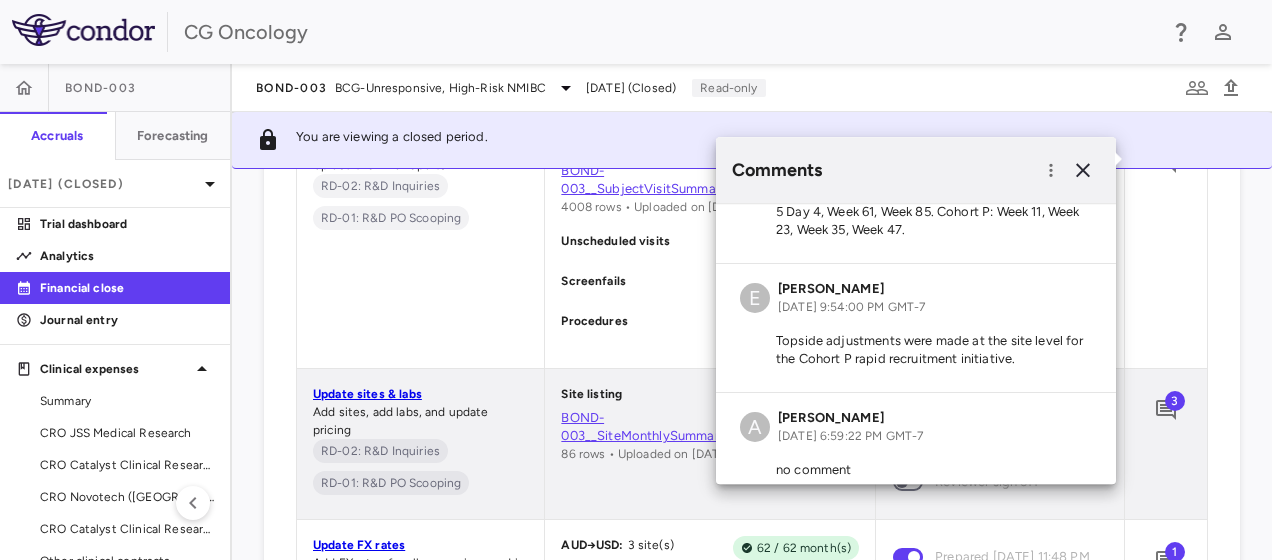 click on "A [PERSON_NAME] [DATE] 6:59:22 PM GMT-7 no comment" at bounding box center [916, 448] 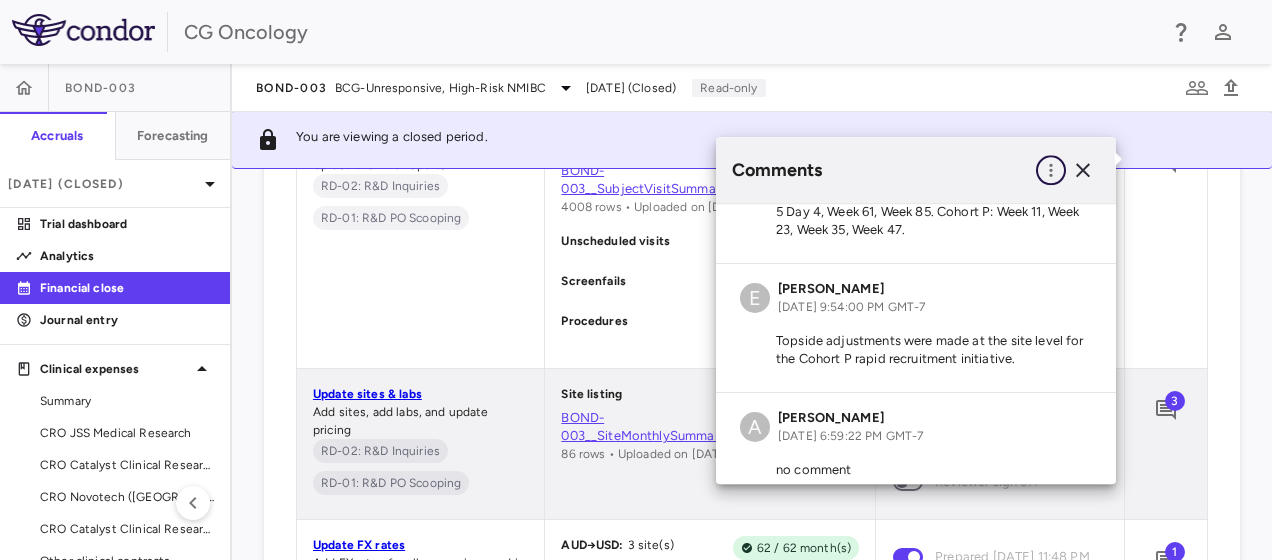 click 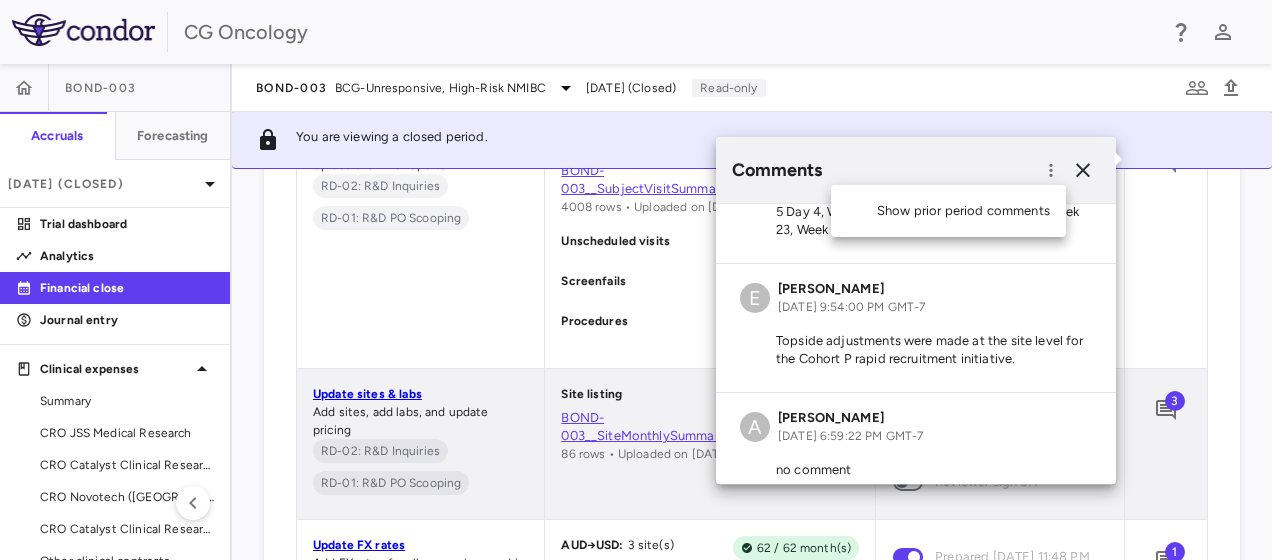 click at bounding box center (636, 280) 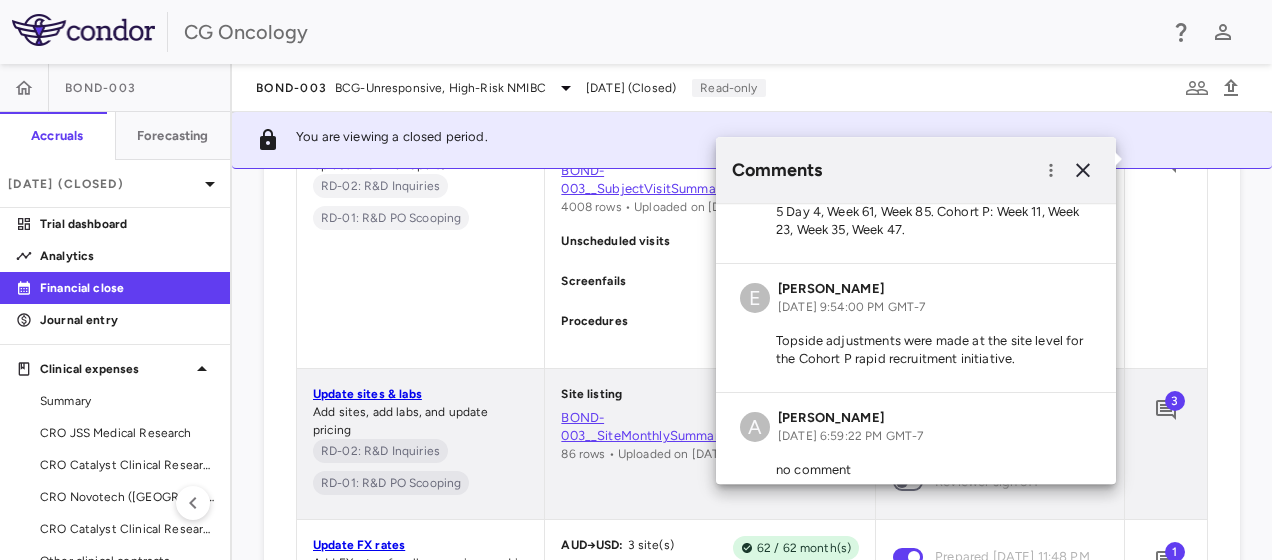click on "3" at bounding box center [1166, 410] 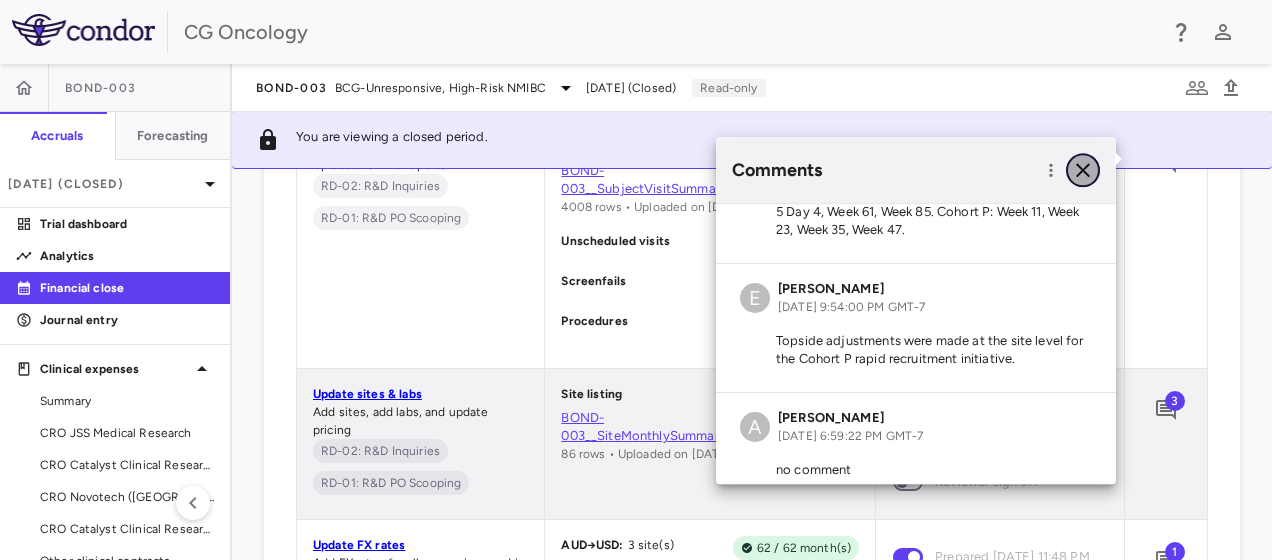 click 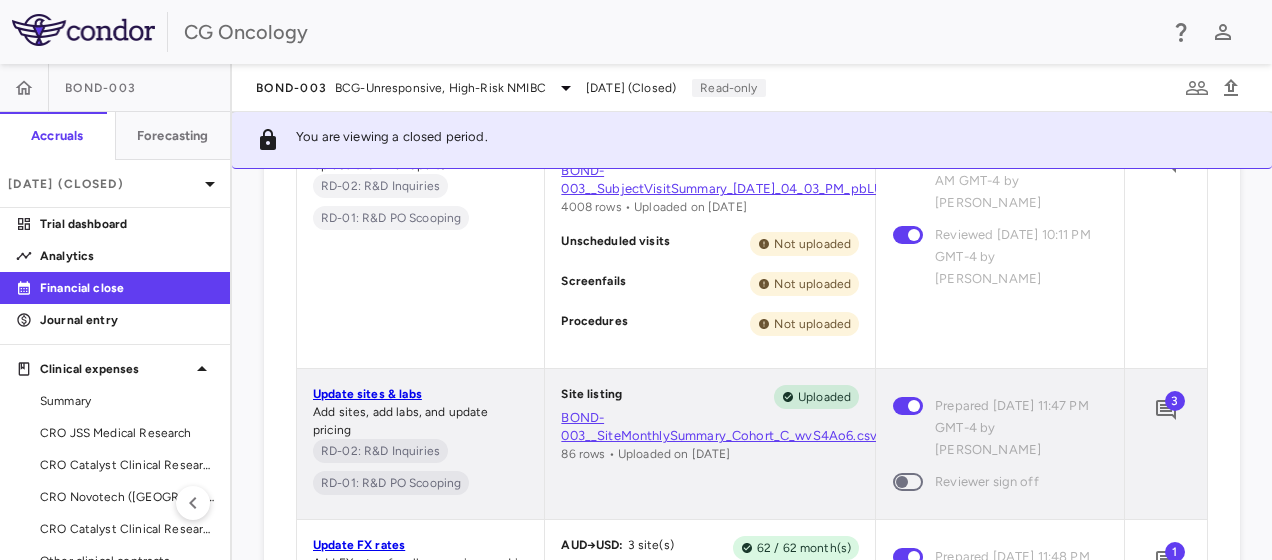 click at bounding box center (908, 482) 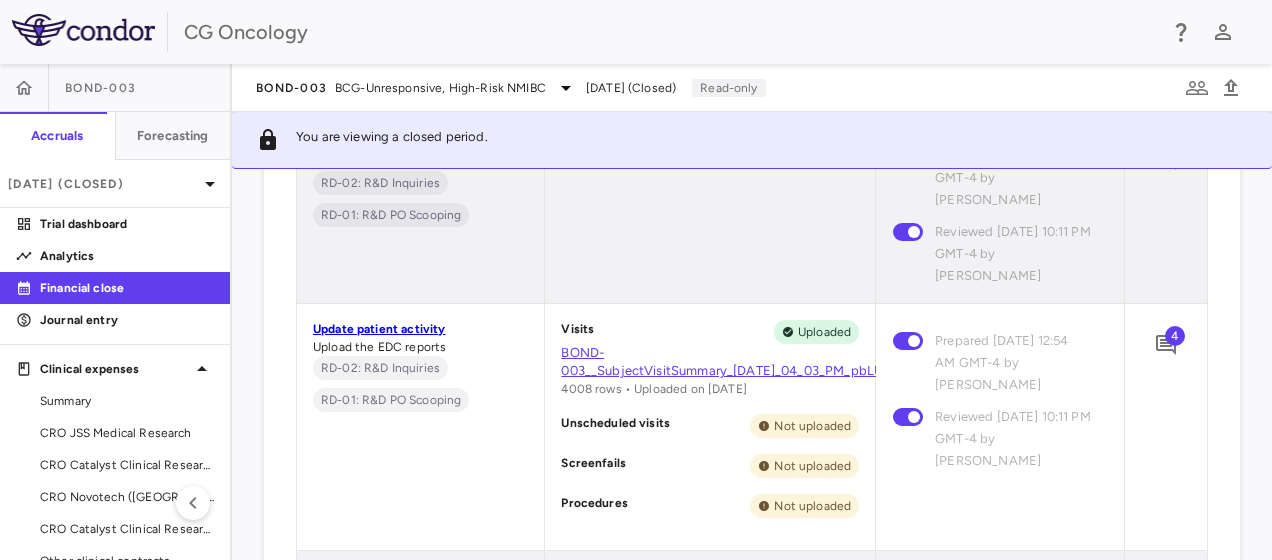scroll, scrollTop: 1200, scrollLeft: 0, axis: vertical 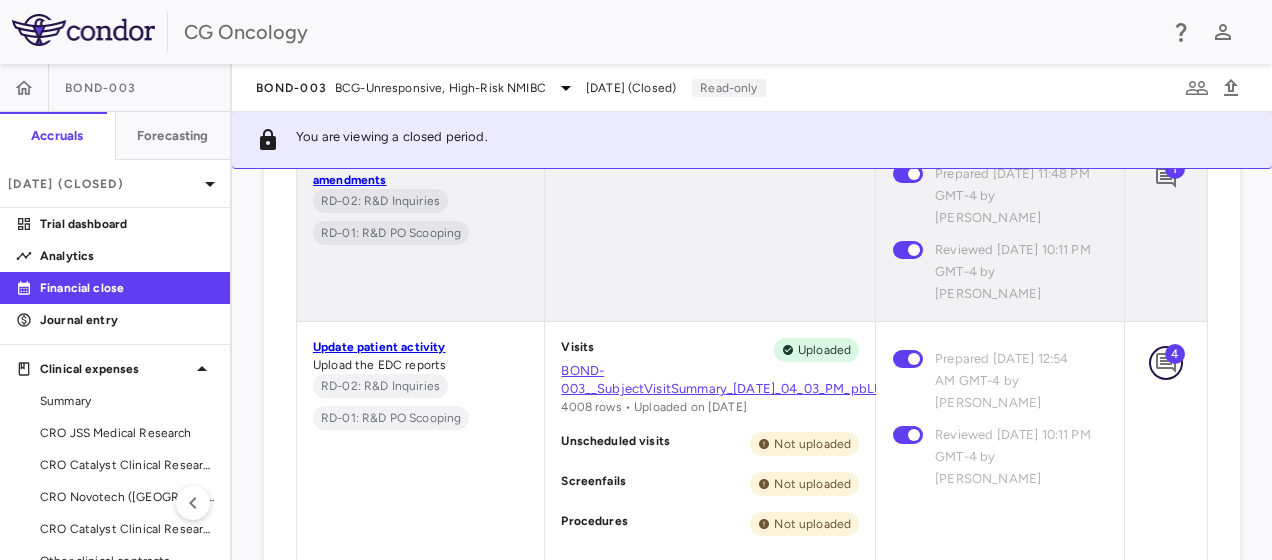 click 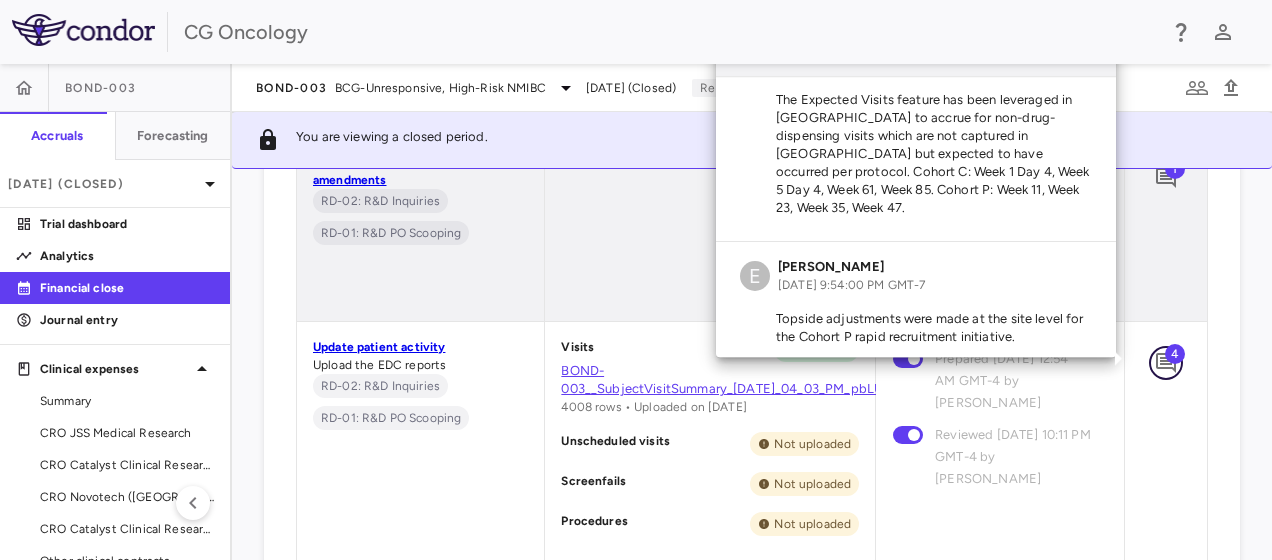 scroll, scrollTop: 160, scrollLeft: 0, axis: vertical 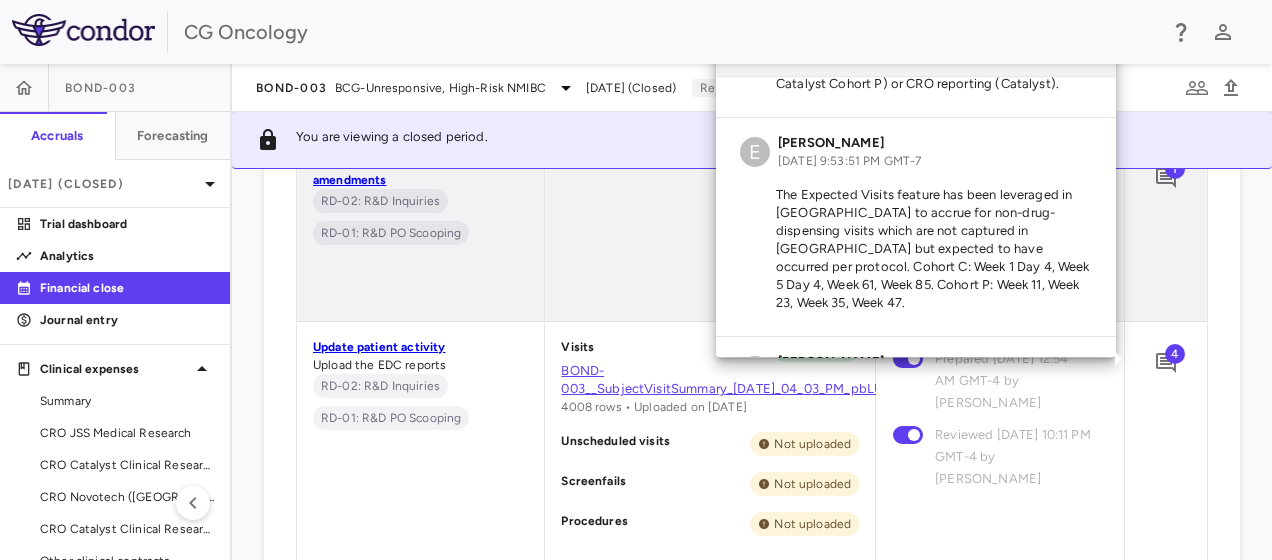 click on "Prepared [DATE] 12:54 AM GMT-4 by [PERSON_NAME]" at bounding box center [1013, 381] 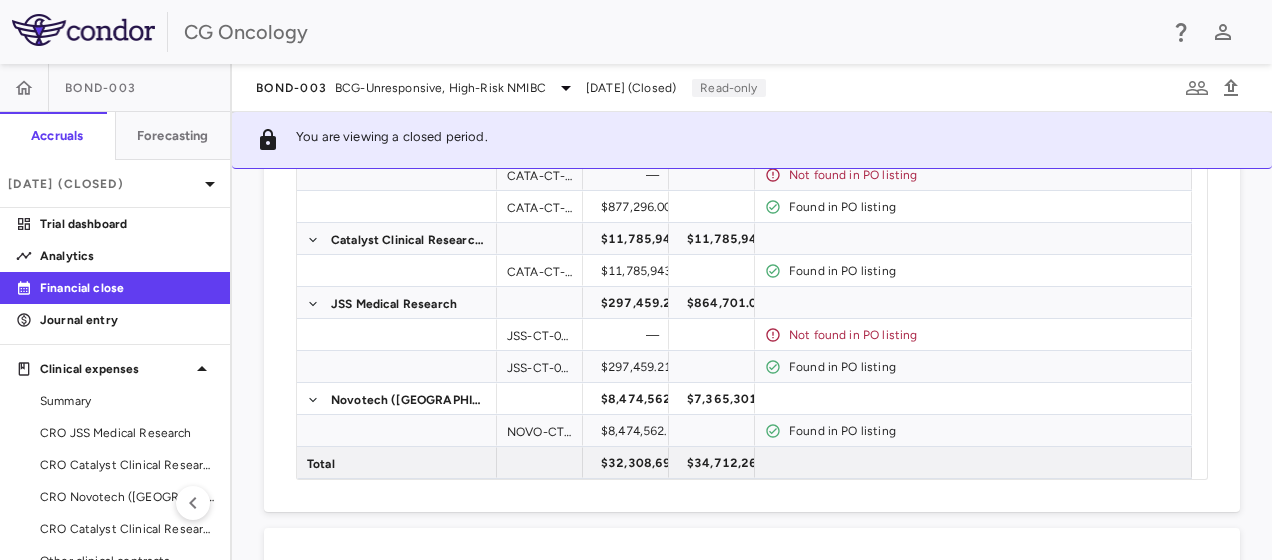 scroll, scrollTop: 0, scrollLeft: 0, axis: both 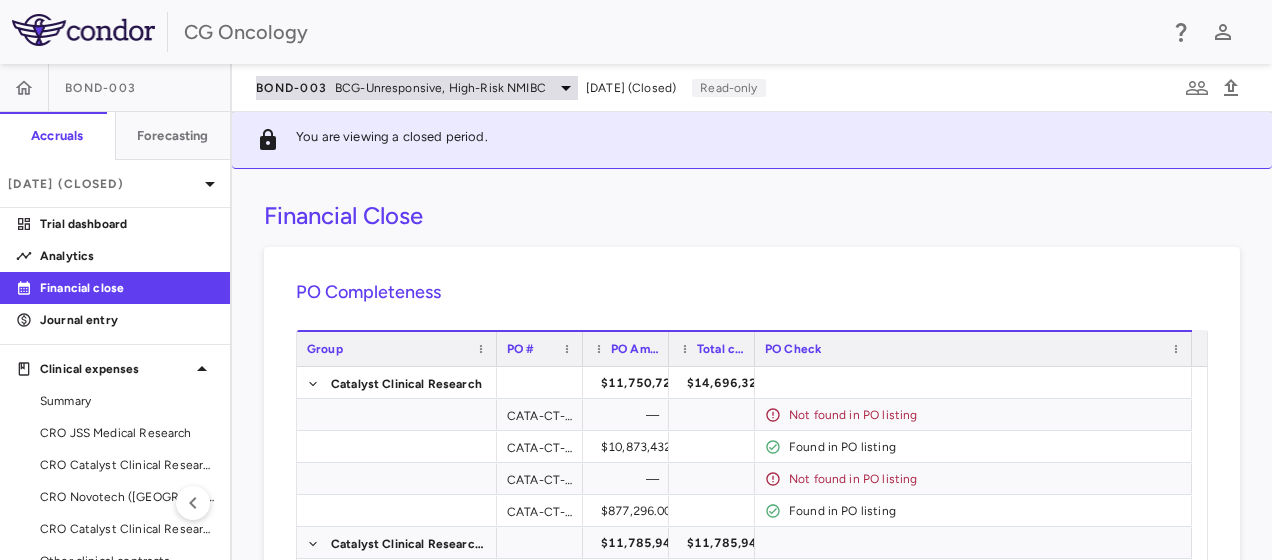 click 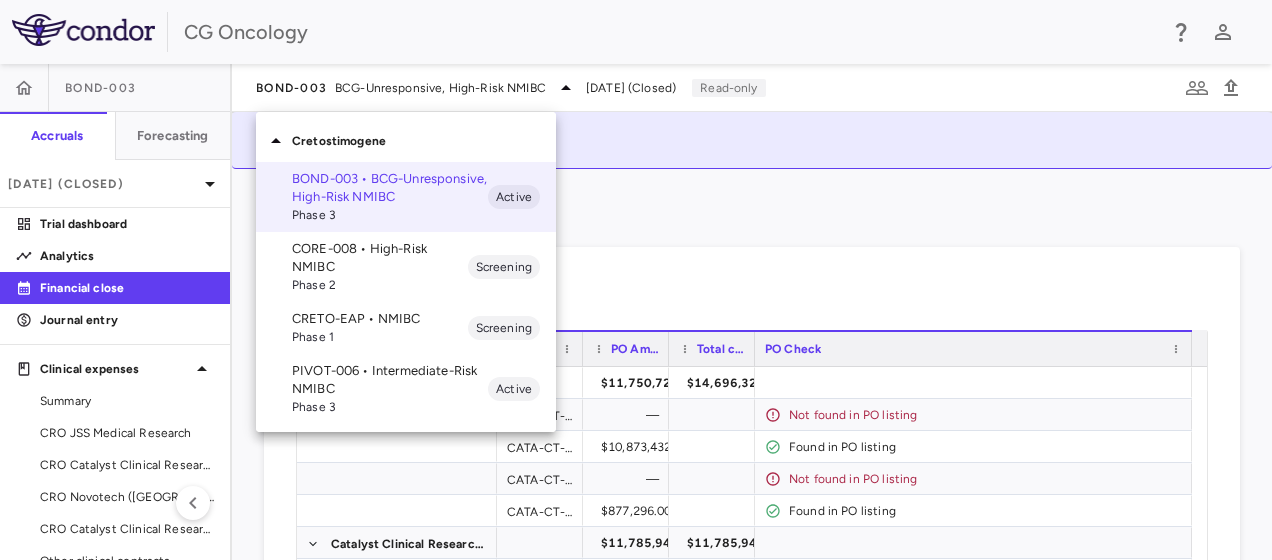 click at bounding box center [636, 280] 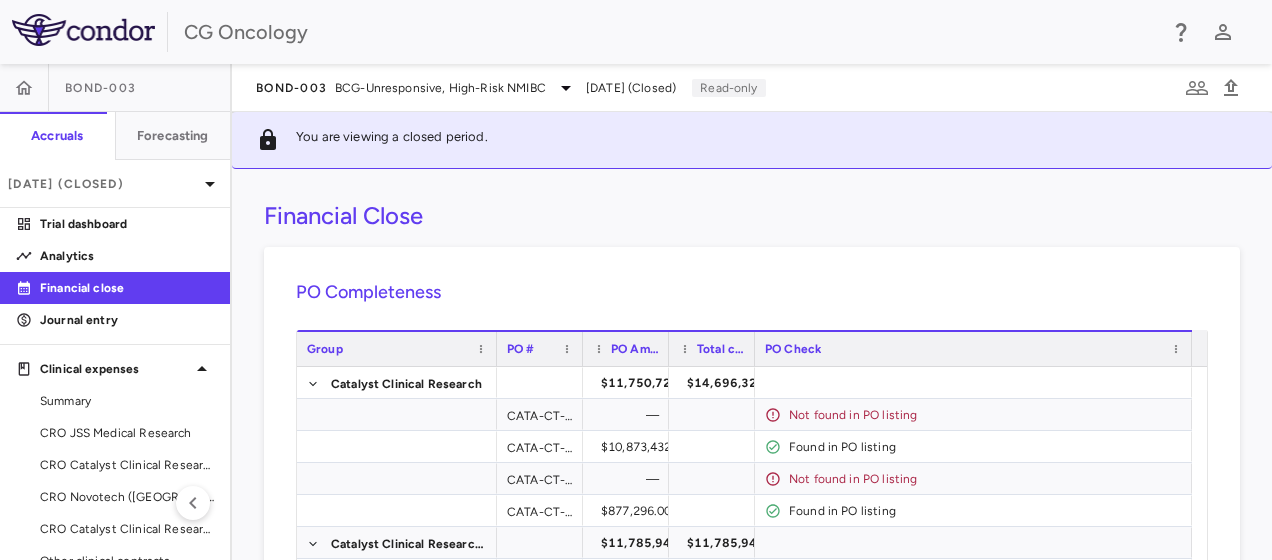 click on "[DATE] (Closed)" at bounding box center [631, 88] 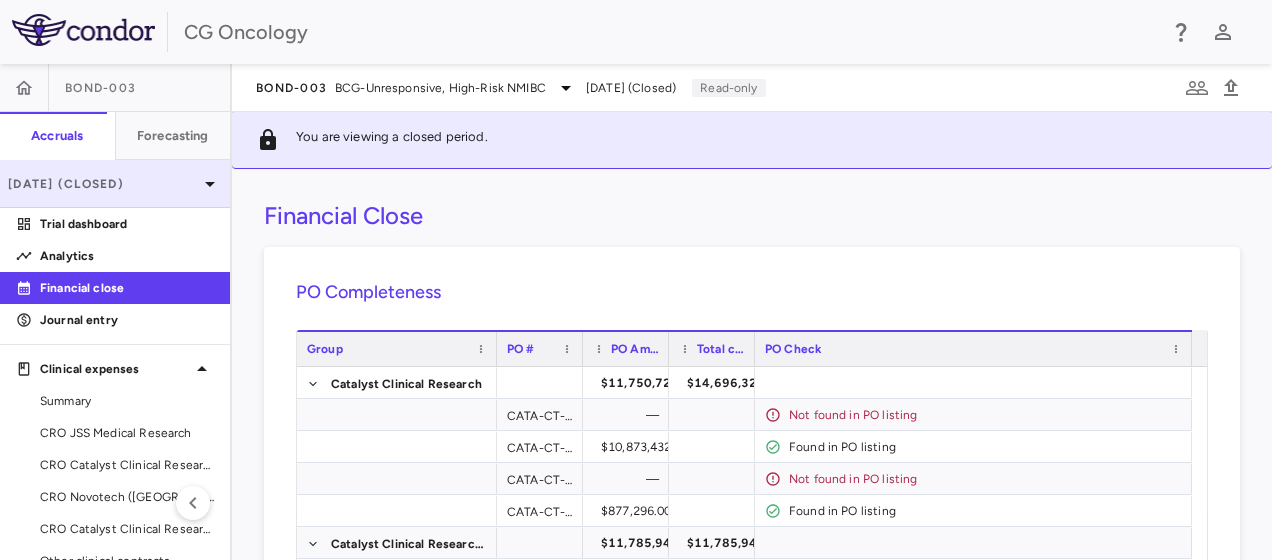 click 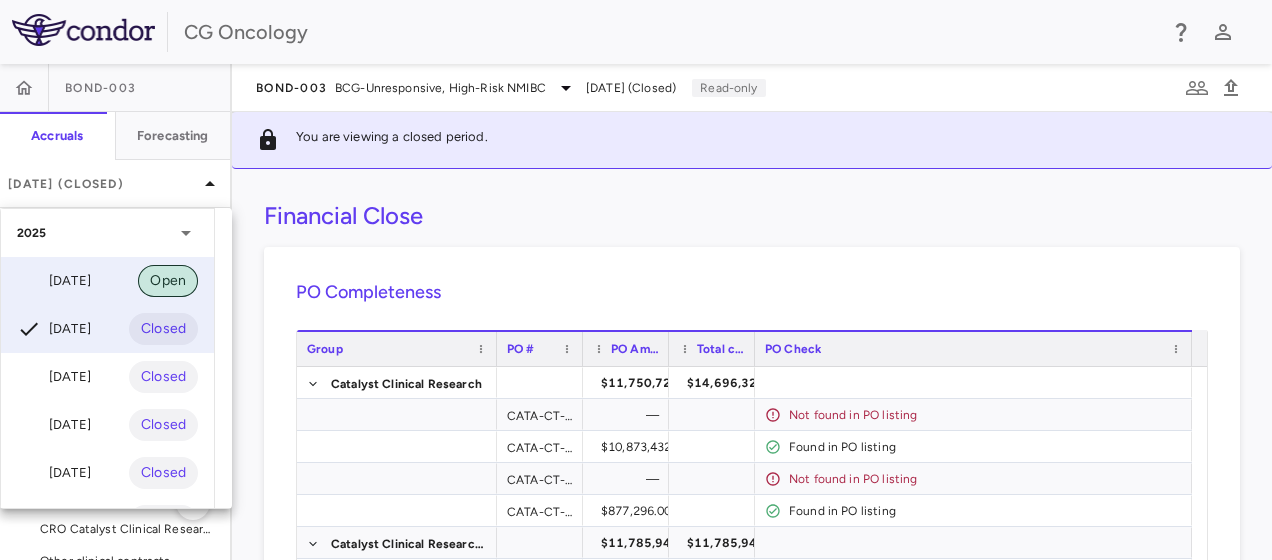 click on "Open" at bounding box center [168, 281] 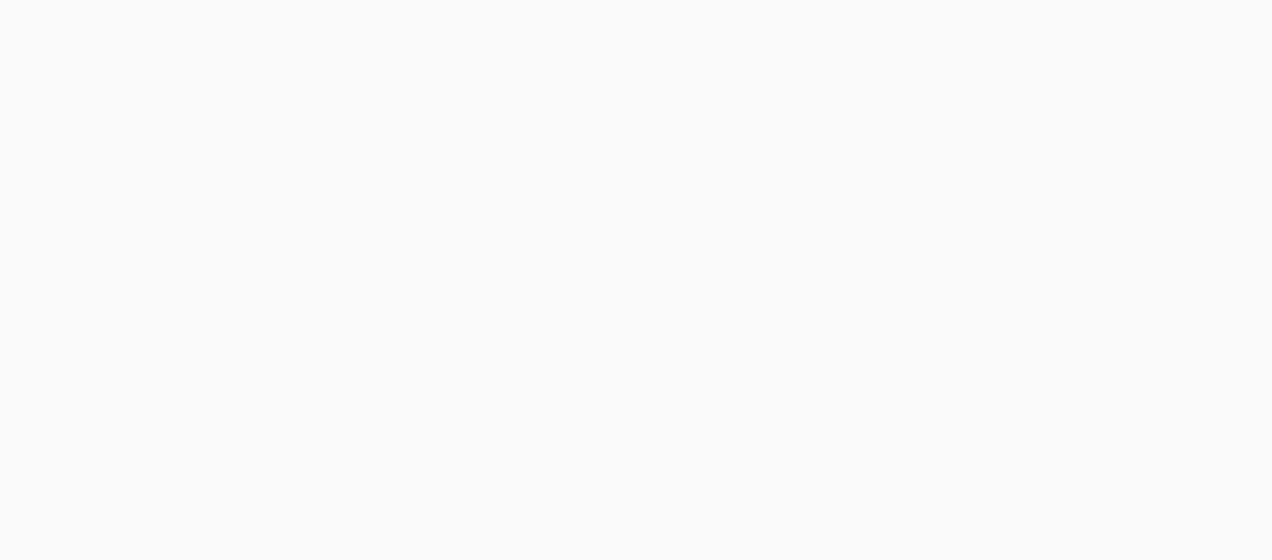 scroll, scrollTop: 0, scrollLeft: 0, axis: both 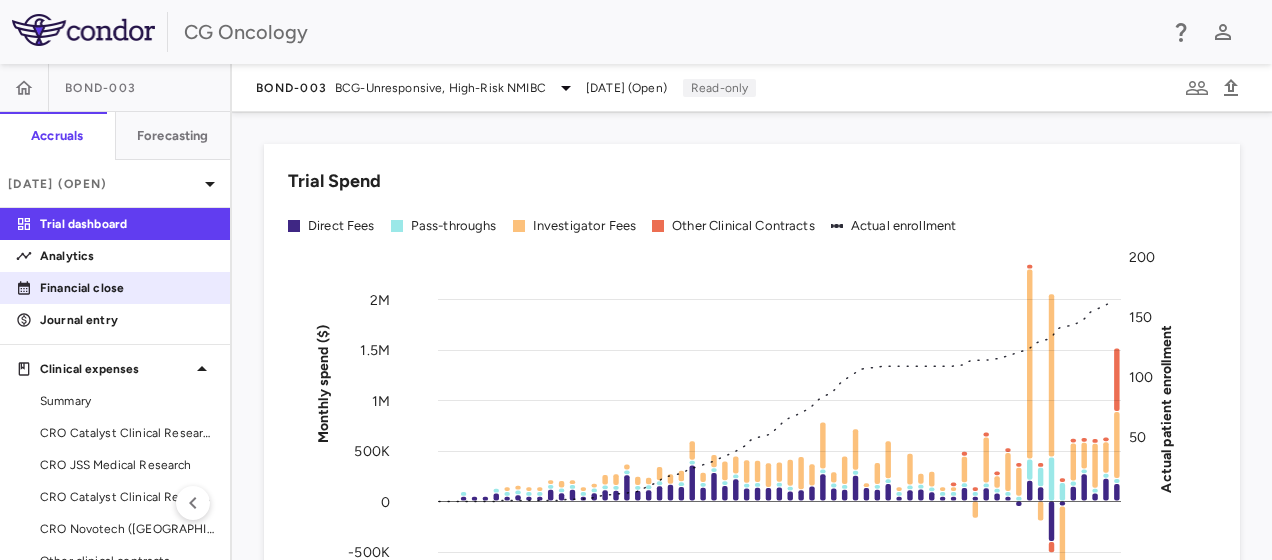 drag, startPoint x: 106, startPoint y: 296, endPoint x: 175, endPoint y: 292, distance: 69.115845 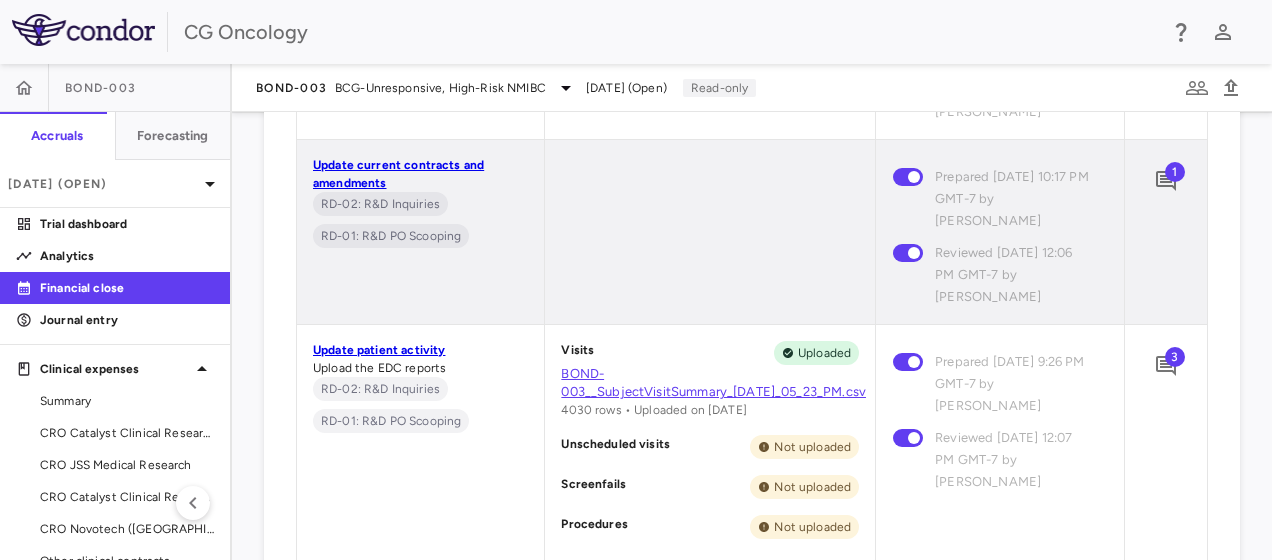 scroll, scrollTop: 1400, scrollLeft: 0, axis: vertical 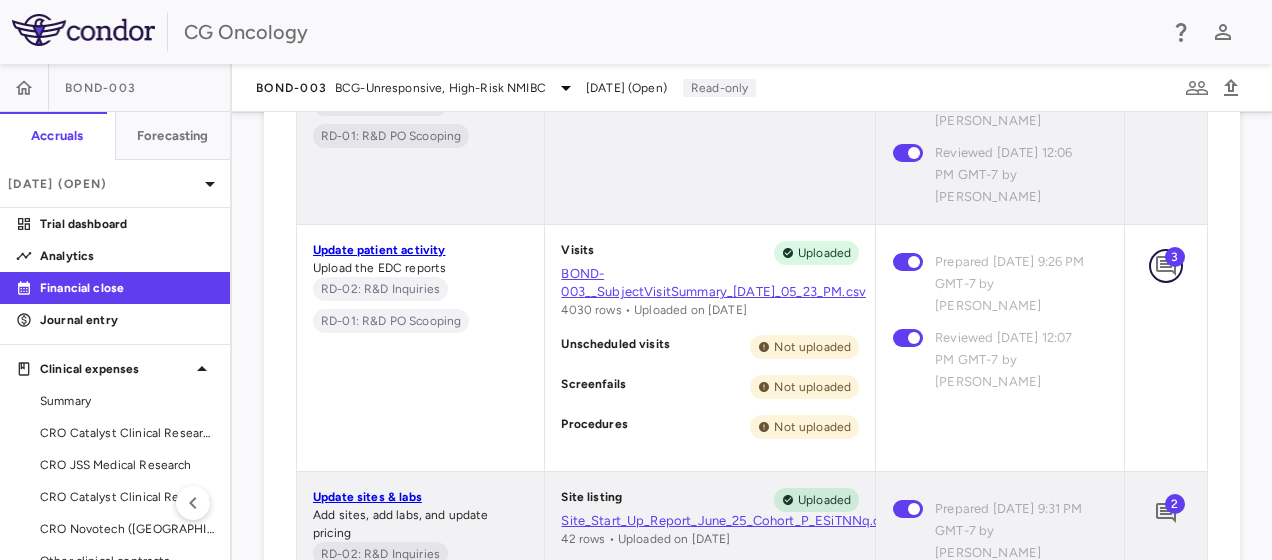 click 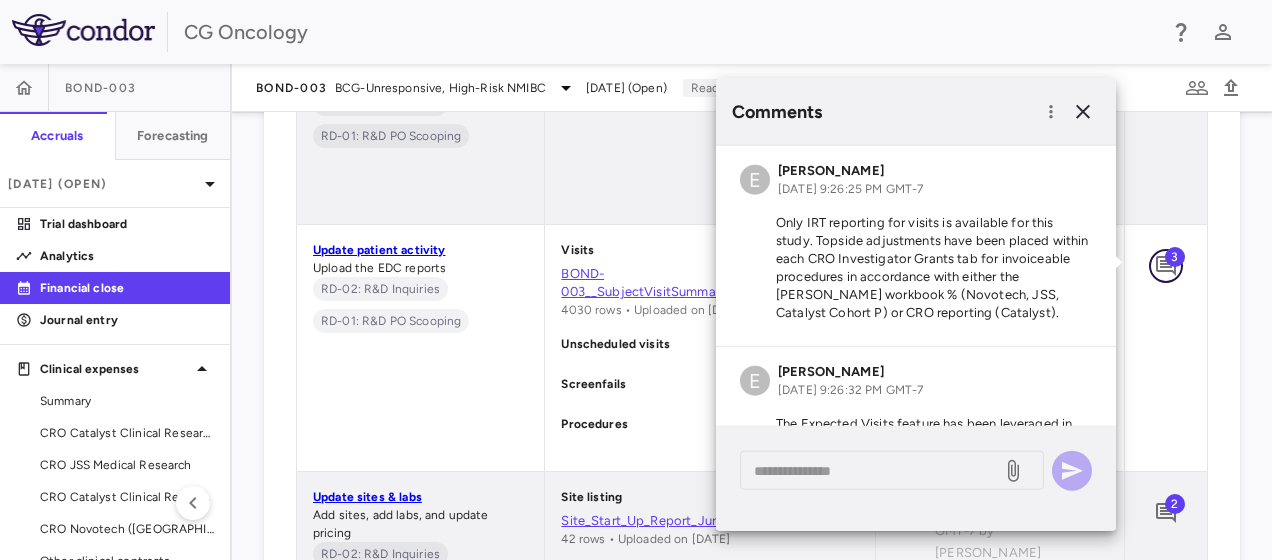 scroll, scrollTop: 303, scrollLeft: 0, axis: vertical 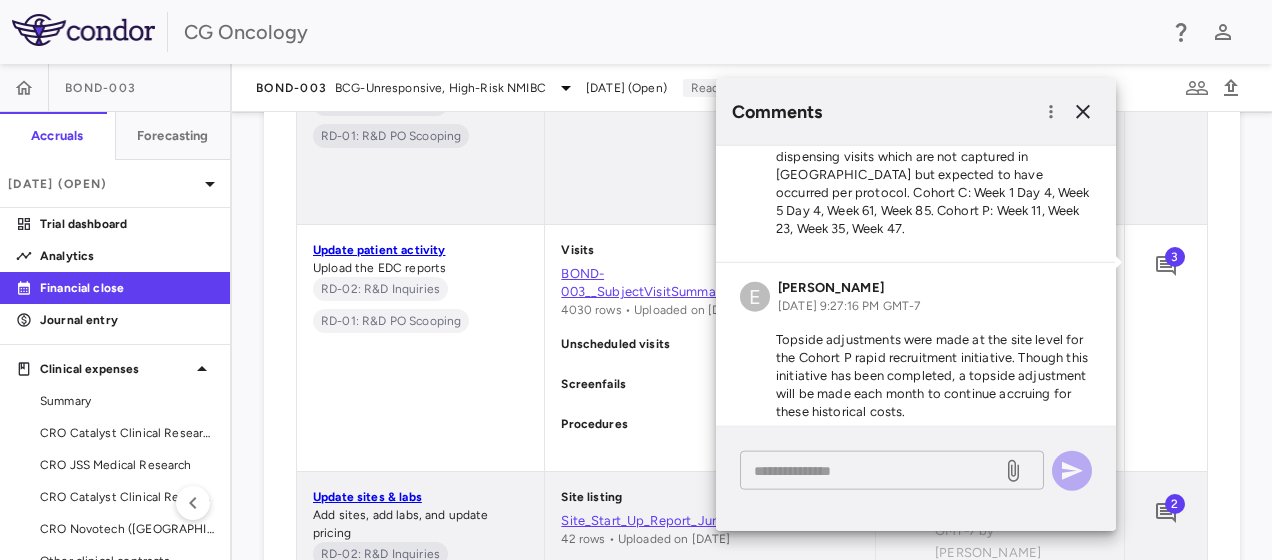 click at bounding box center [871, 470] 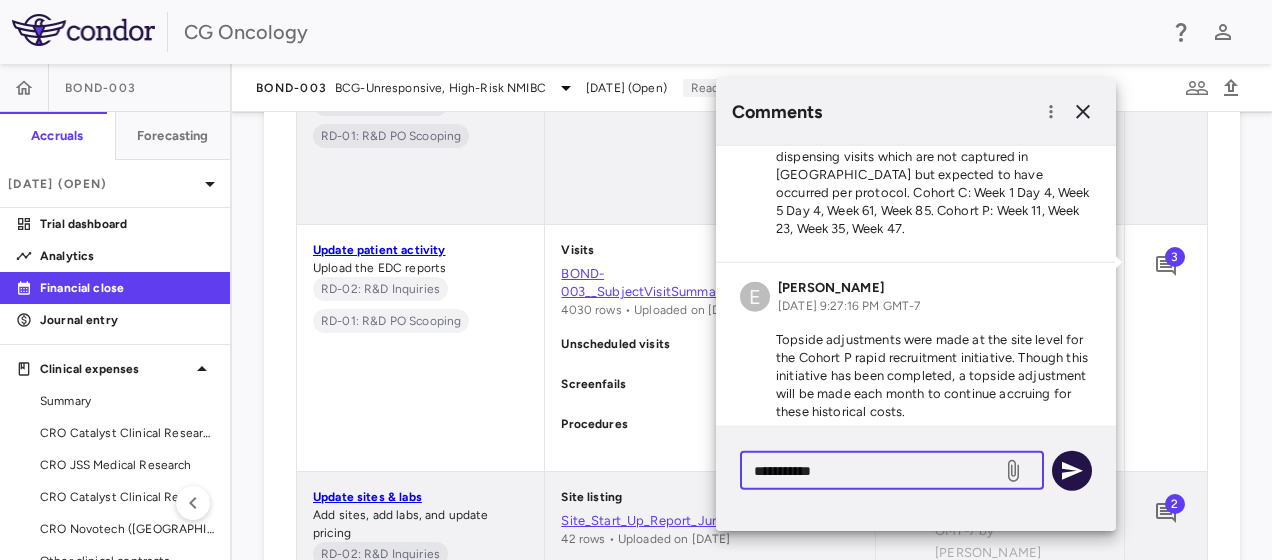 type on "**********" 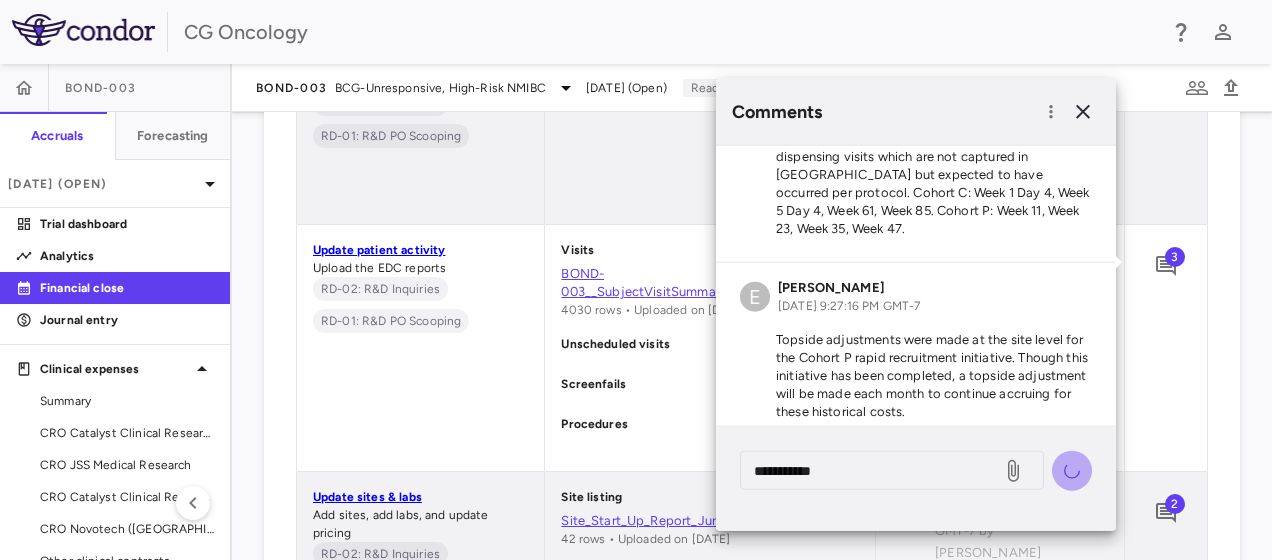 type 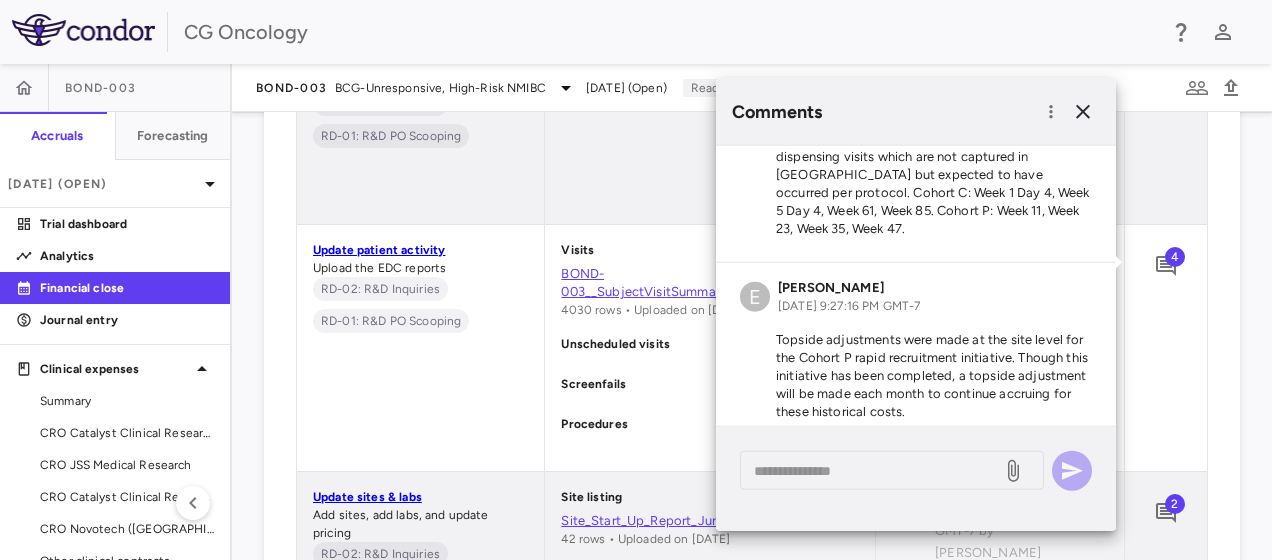 scroll, scrollTop: 414, scrollLeft: 0, axis: vertical 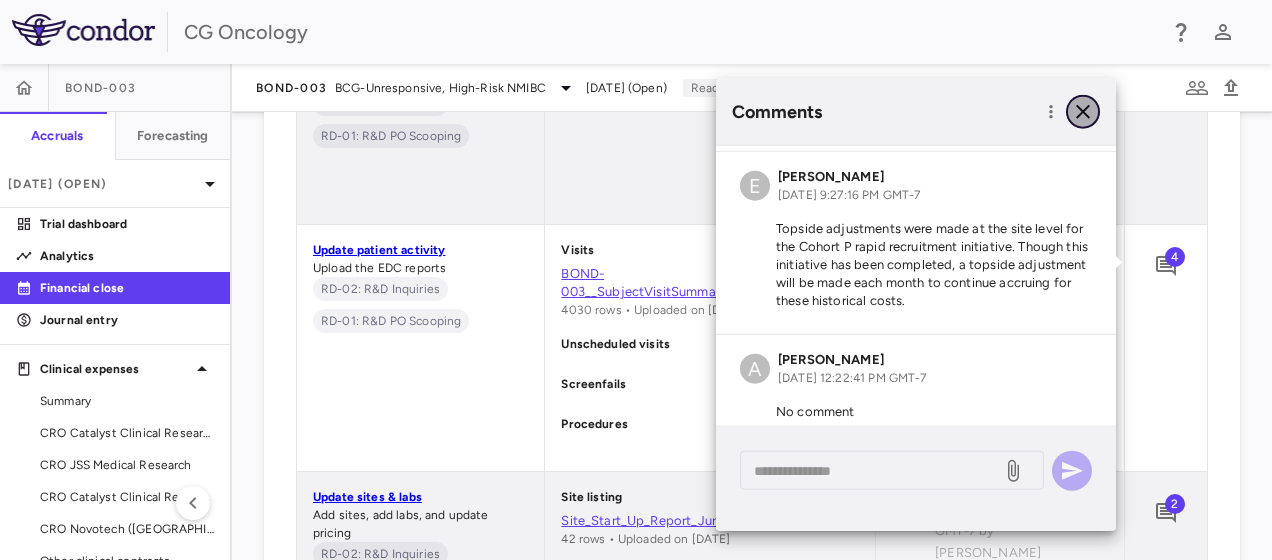 click 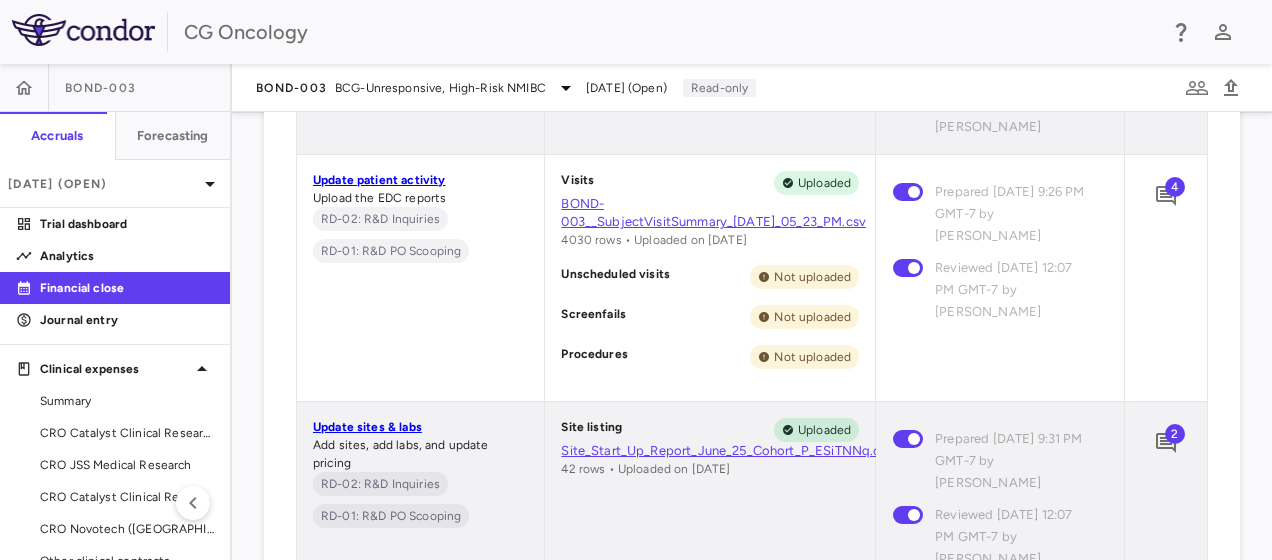 scroll, scrollTop: 1500, scrollLeft: 0, axis: vertical 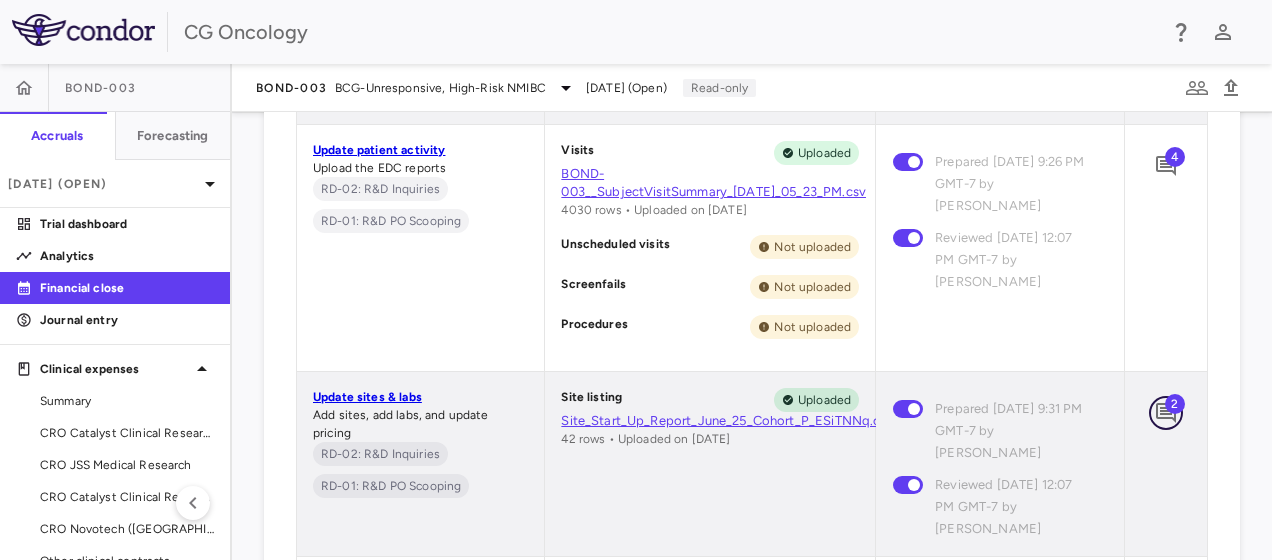 click 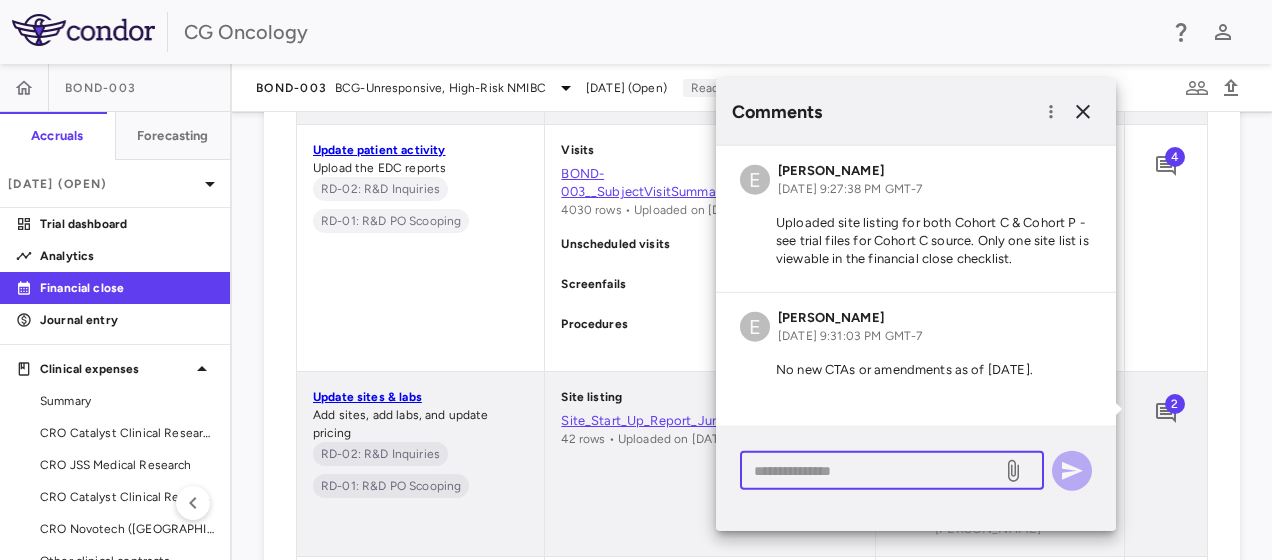 click at bounding box center [871, 470] 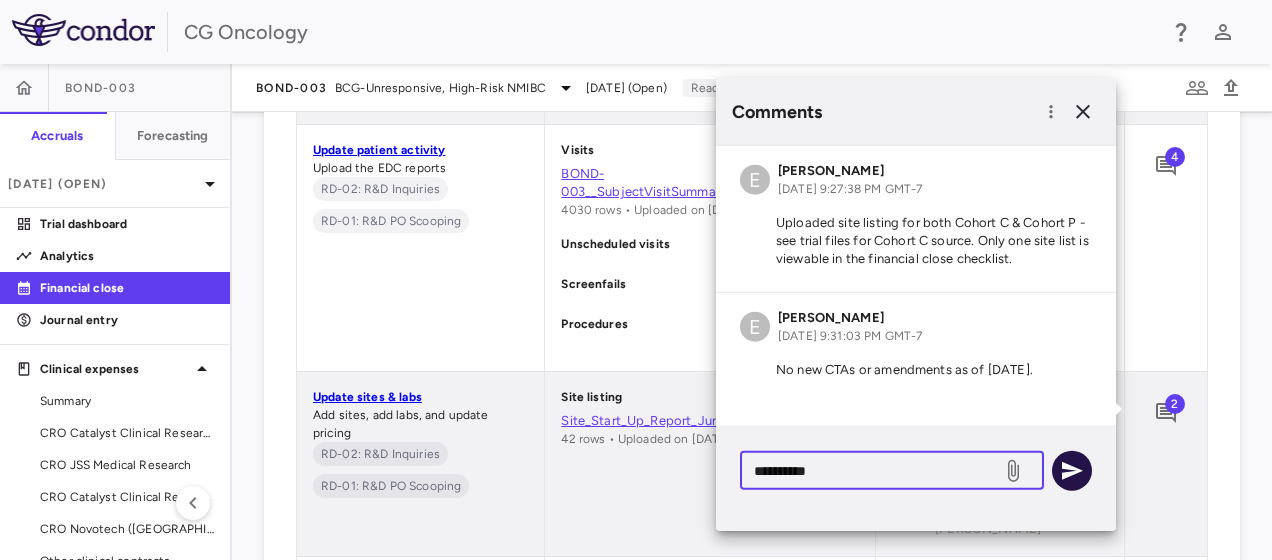 type on "**********" 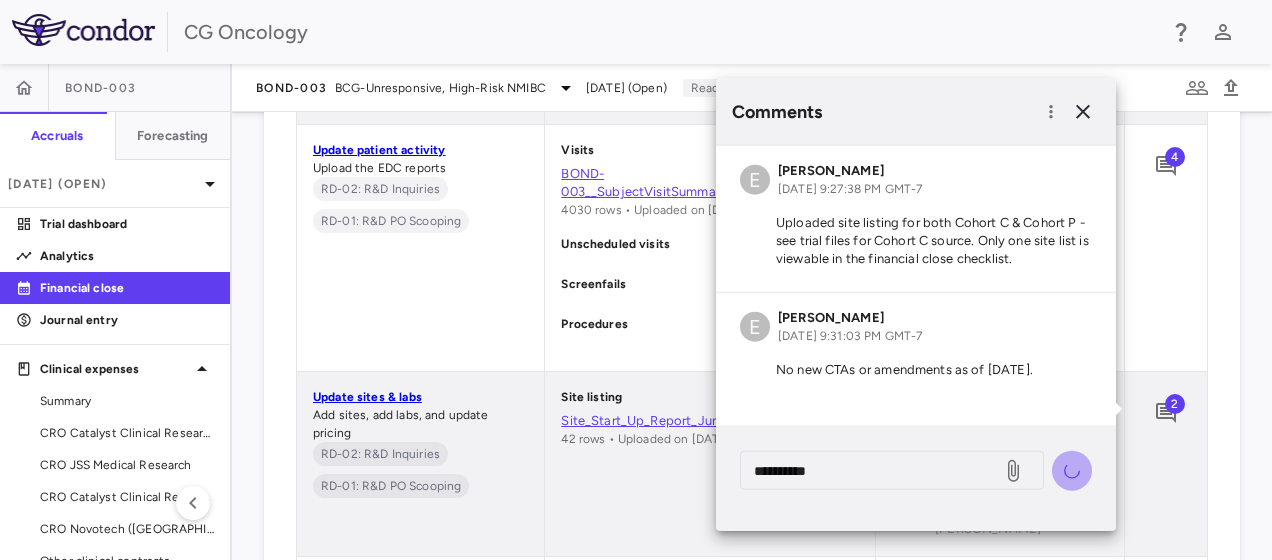 type 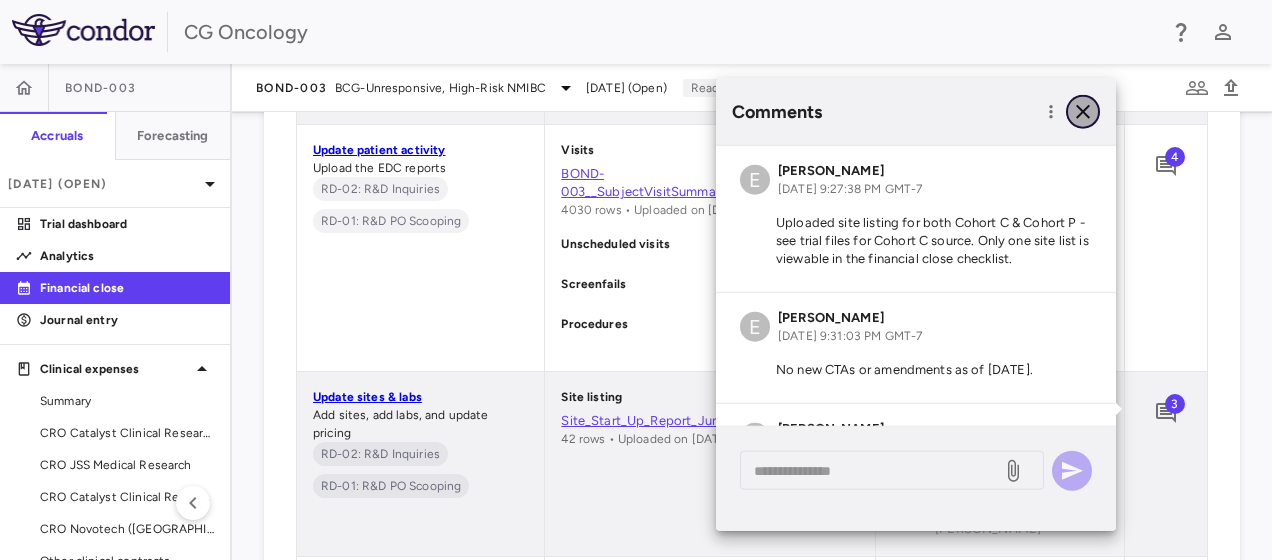 click 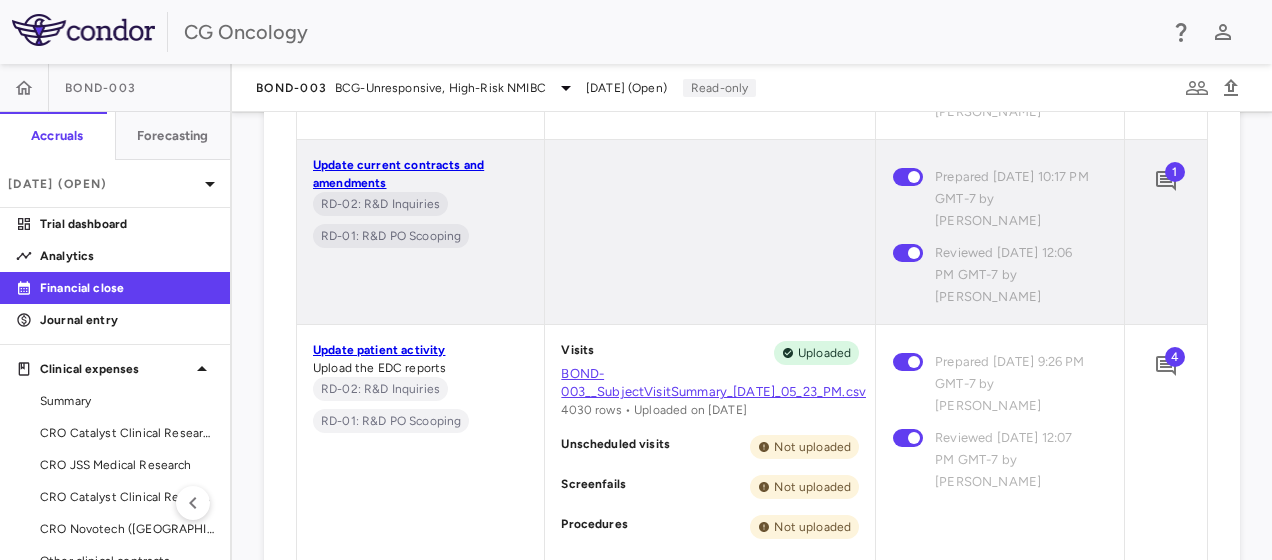scroll, scrollTop: 1200, scrollLeft: 0, axis: vertical 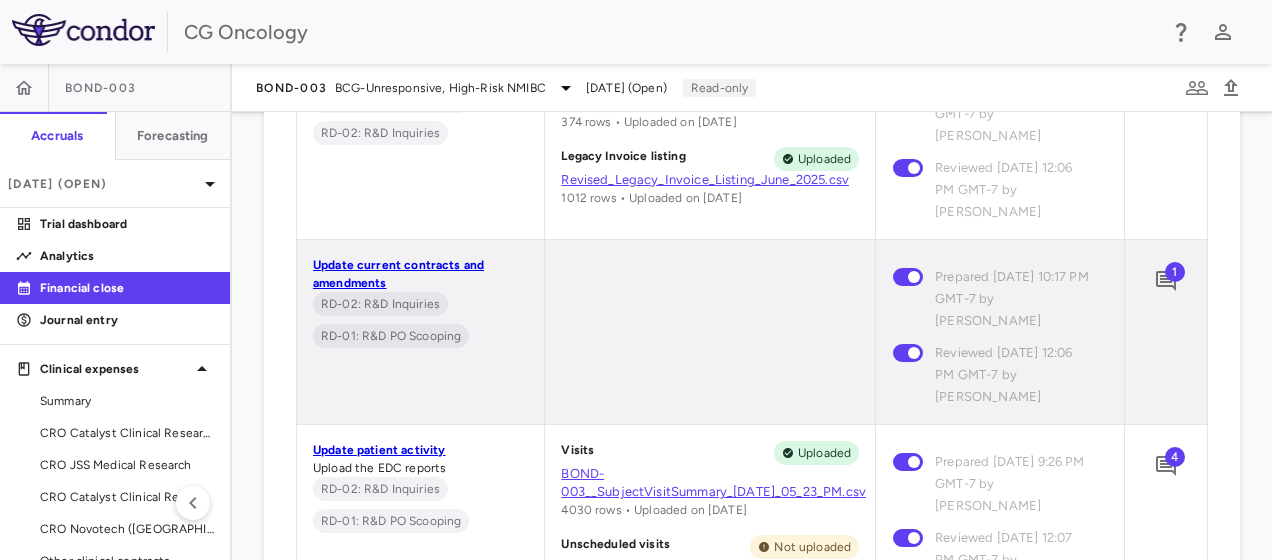 click on "1" at bounding box center (1175, 272) 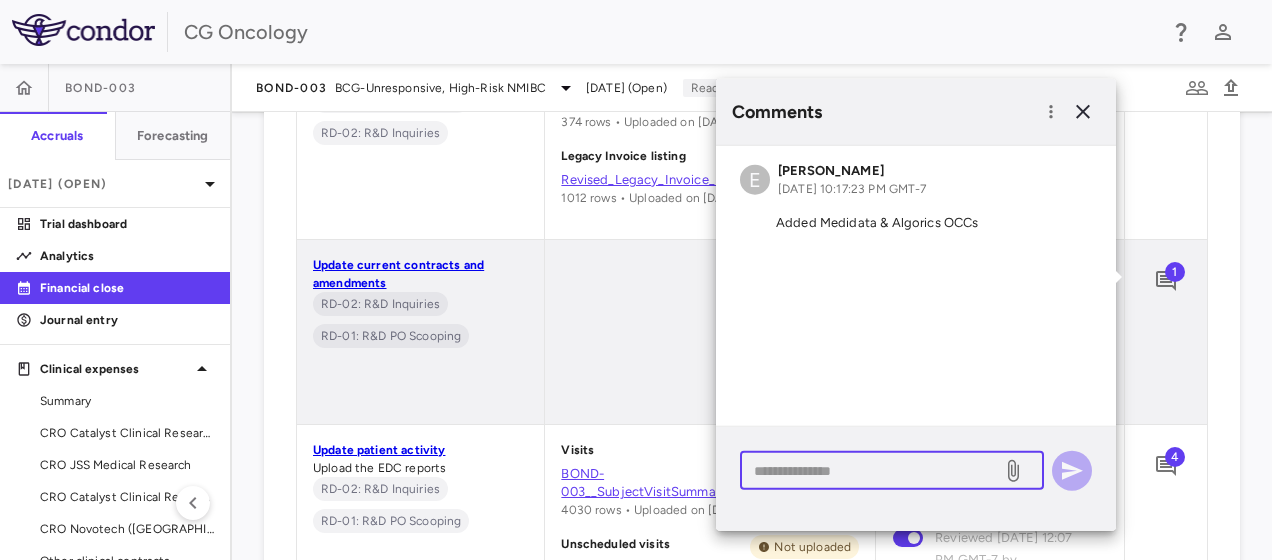 click at bounding box center [871, 470] 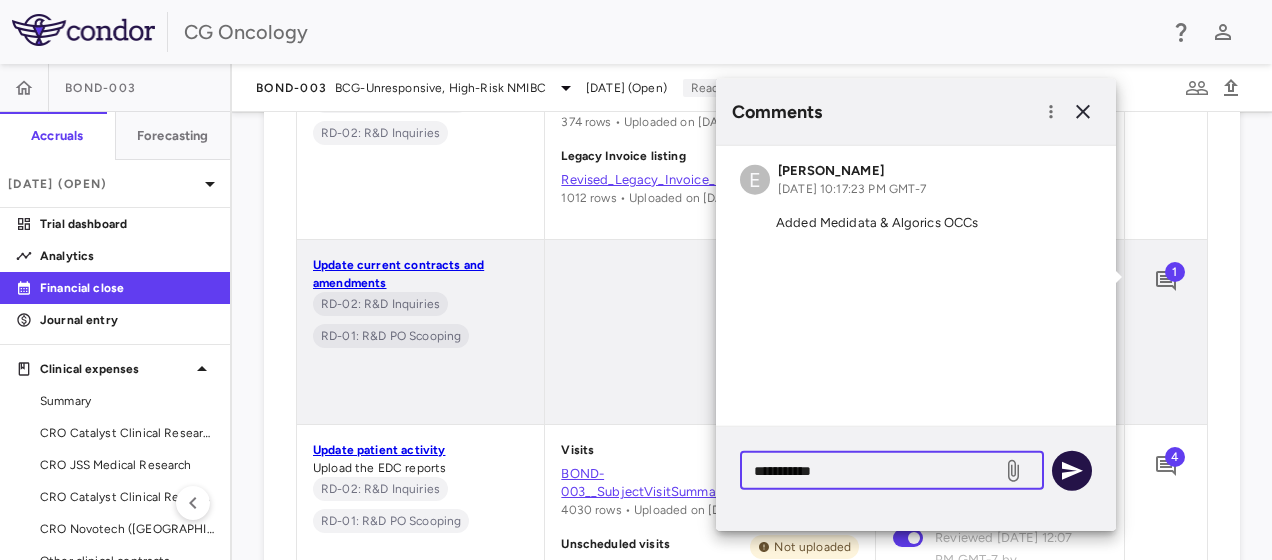 type on "**********" 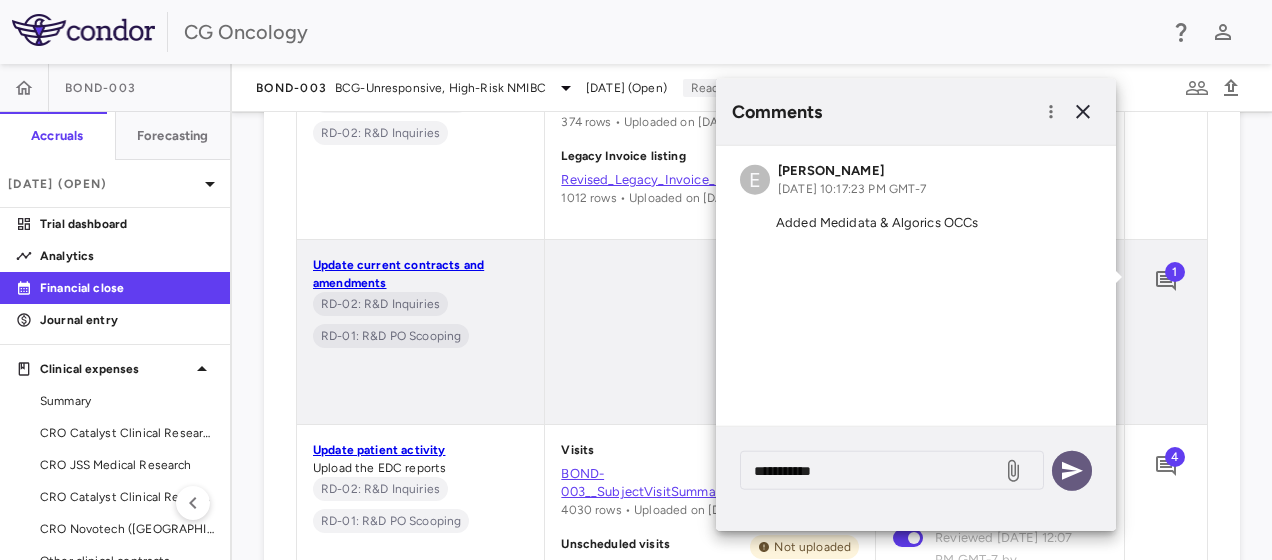 click at bounding box center [1072, 471] 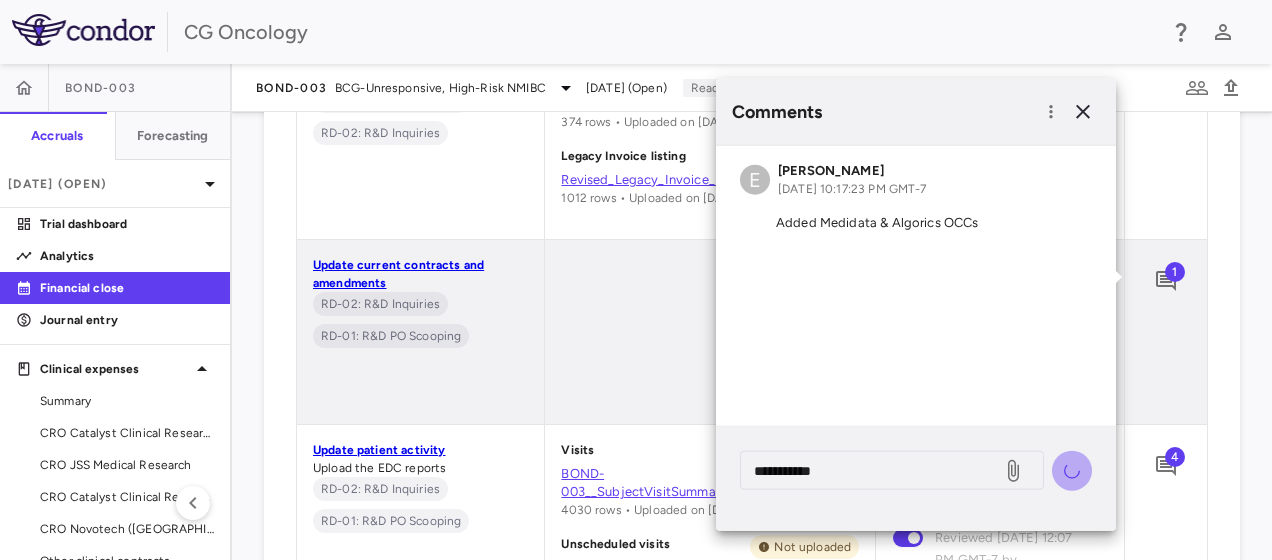 type 